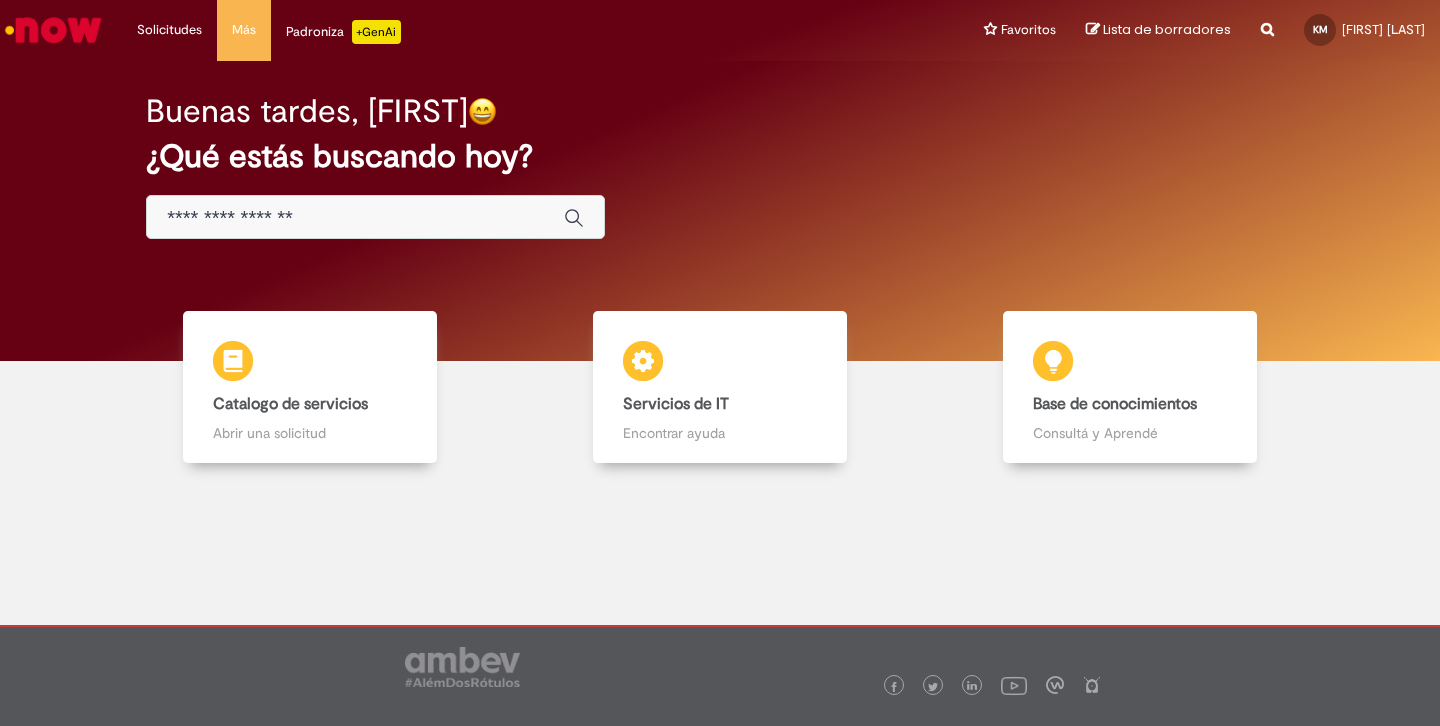 scroll, scrollTop: 0, scrollLeft: 0, axis: both 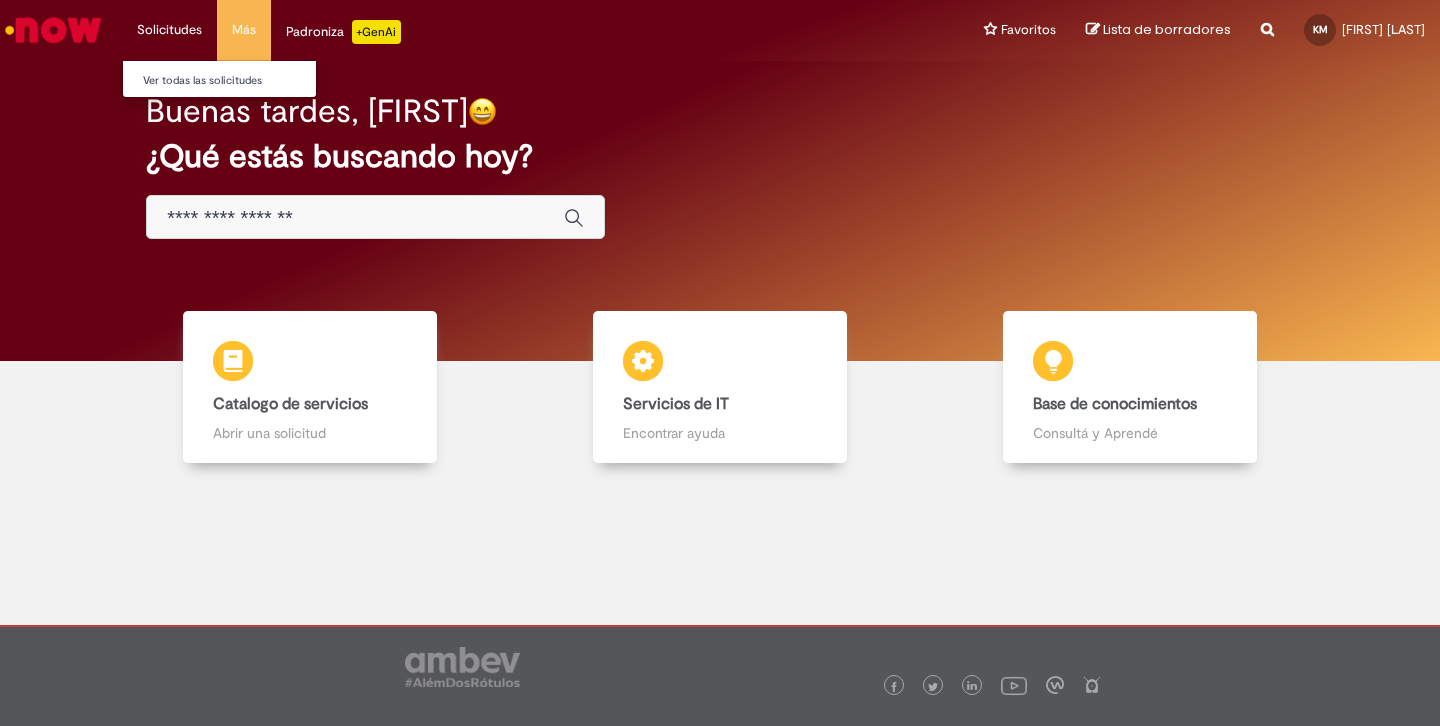 click on "Solicitudes
Ver todas las solicitudes" at bounding box center [169, 30] 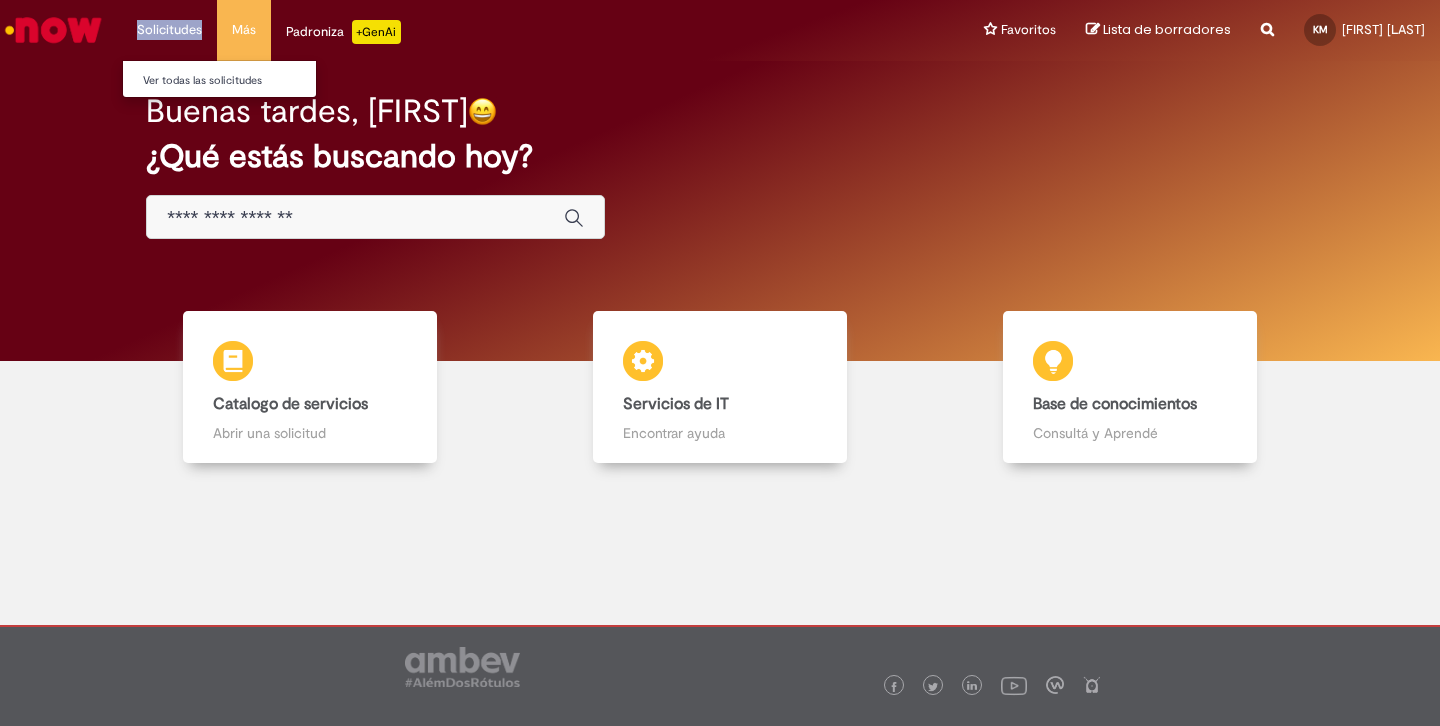 click on "Solicitudes
Ver todas las solicitudes" at bounding box center (169, 30) 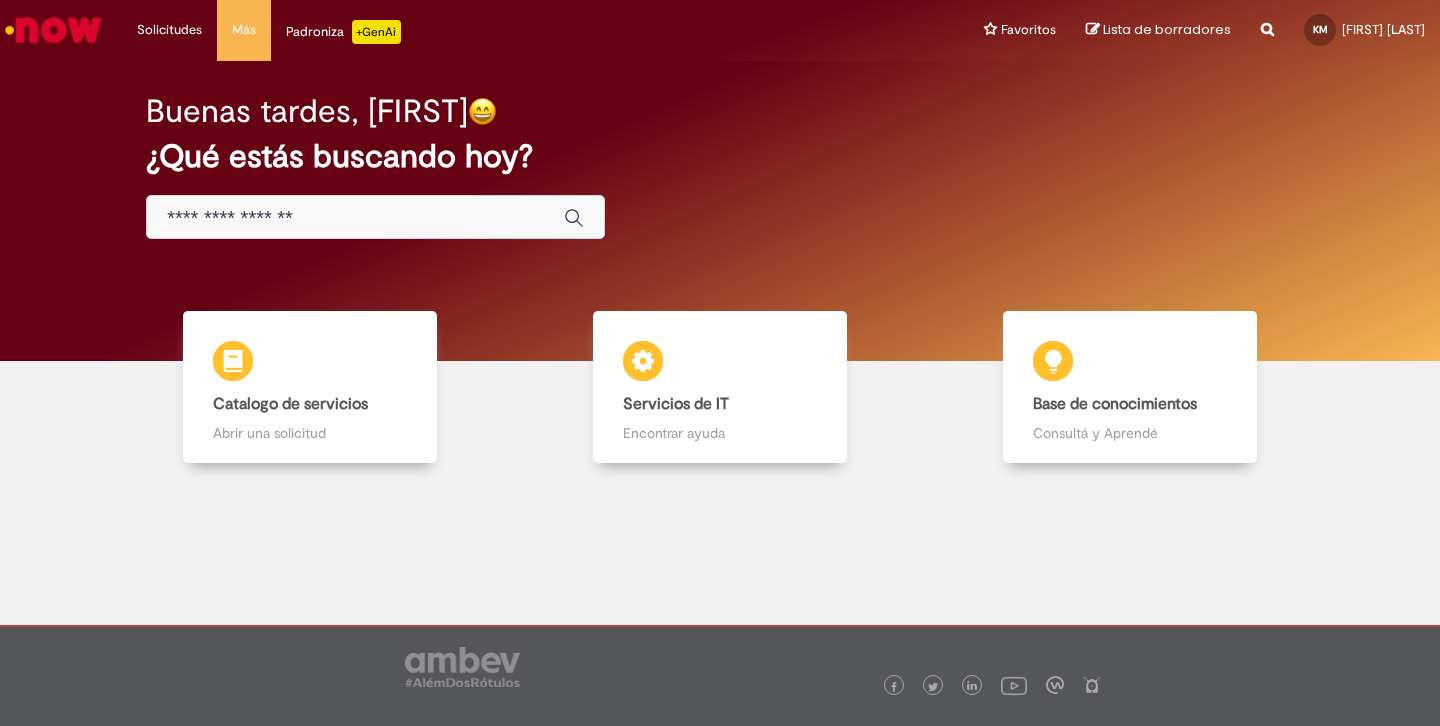 click on "Aclarar dudas
Aclarar dudas
Aclarar dudas con Lupi Assist y Gen AI
Catalogo de servicios
Catalogo de servicios
Abrir una solicitud
Servicios de IT
Servicios de IT
Encontrar ayuda
Base de conocimientos
Base de conocimientos
Consultá y Aprendé
Colabora
Colabora
Haga preguntas y comparte" at bounding box center (720, 395) 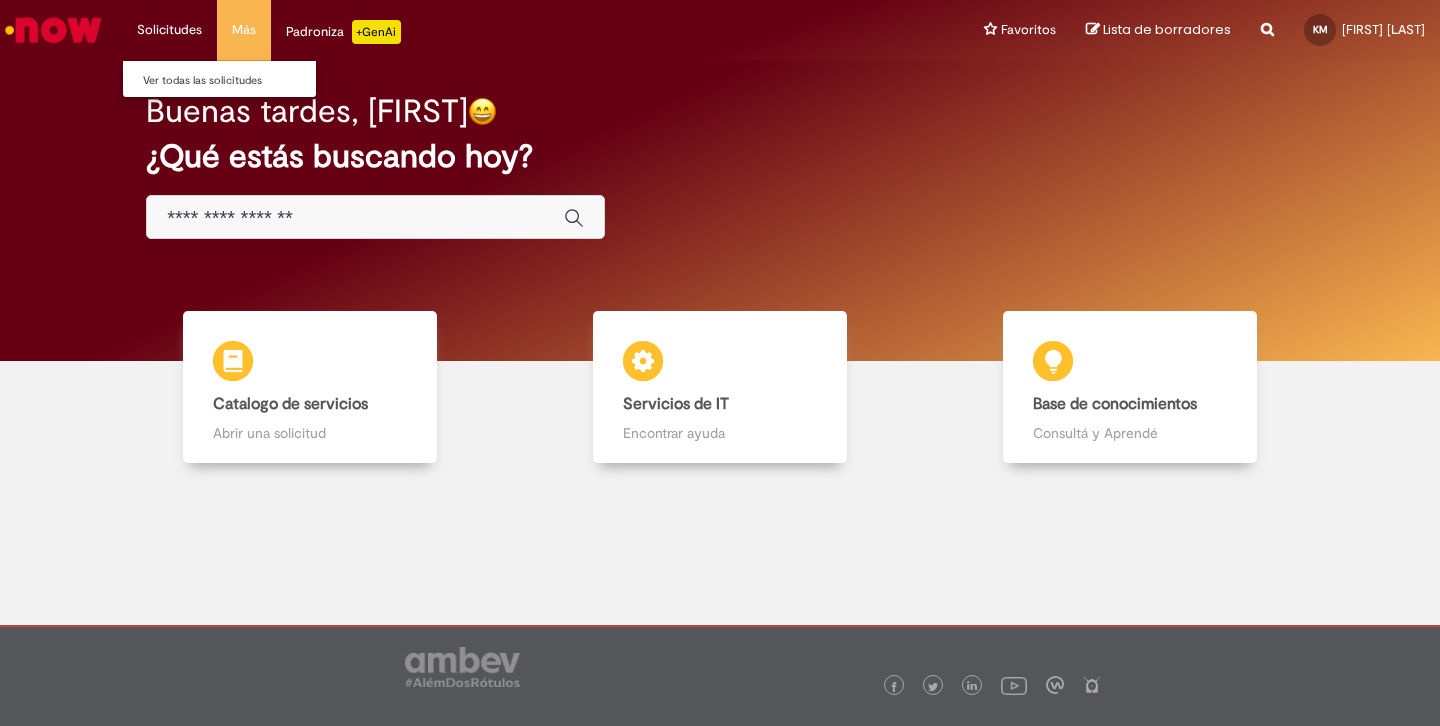 click on "Solicitudes
Ver todas las solicitudes" at bounding box center [169, 30] 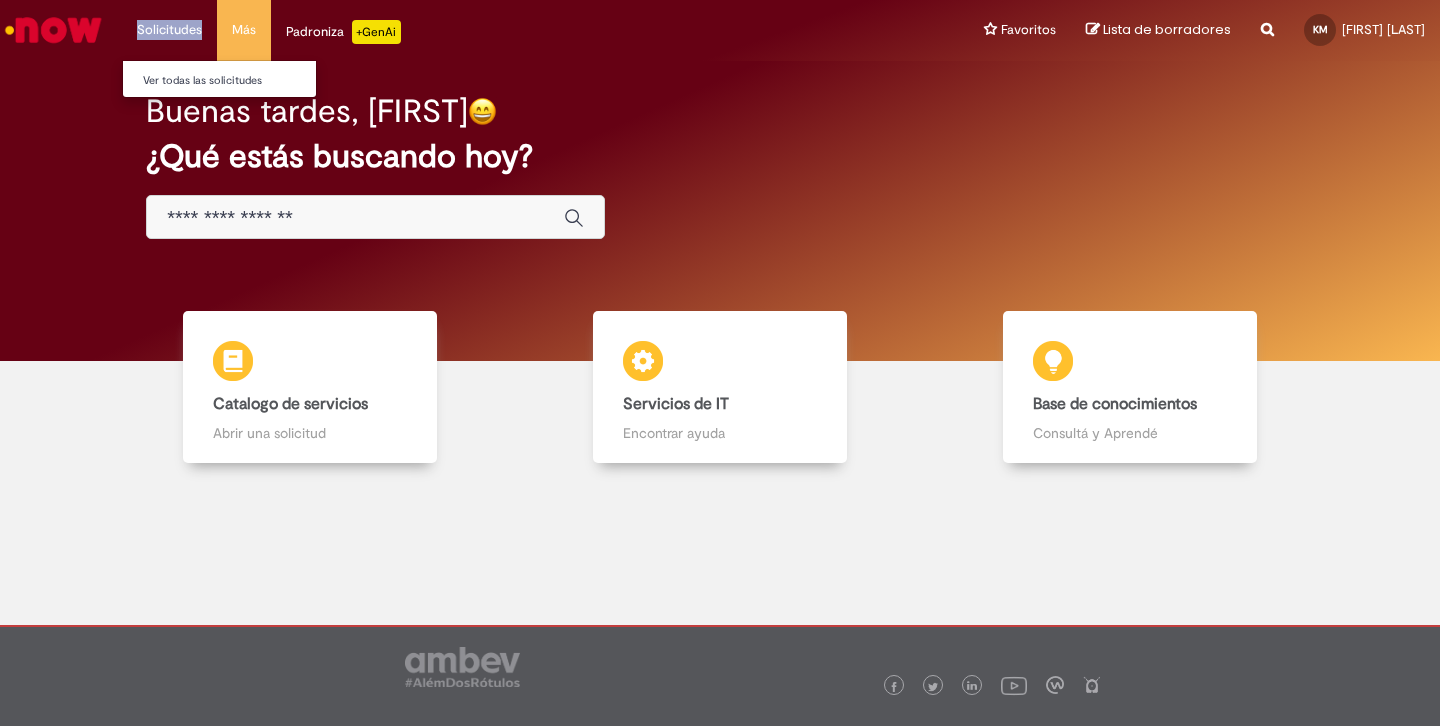click on "Solicitudes
Ver todas las solicitudes" at bounding box center (169, 30) 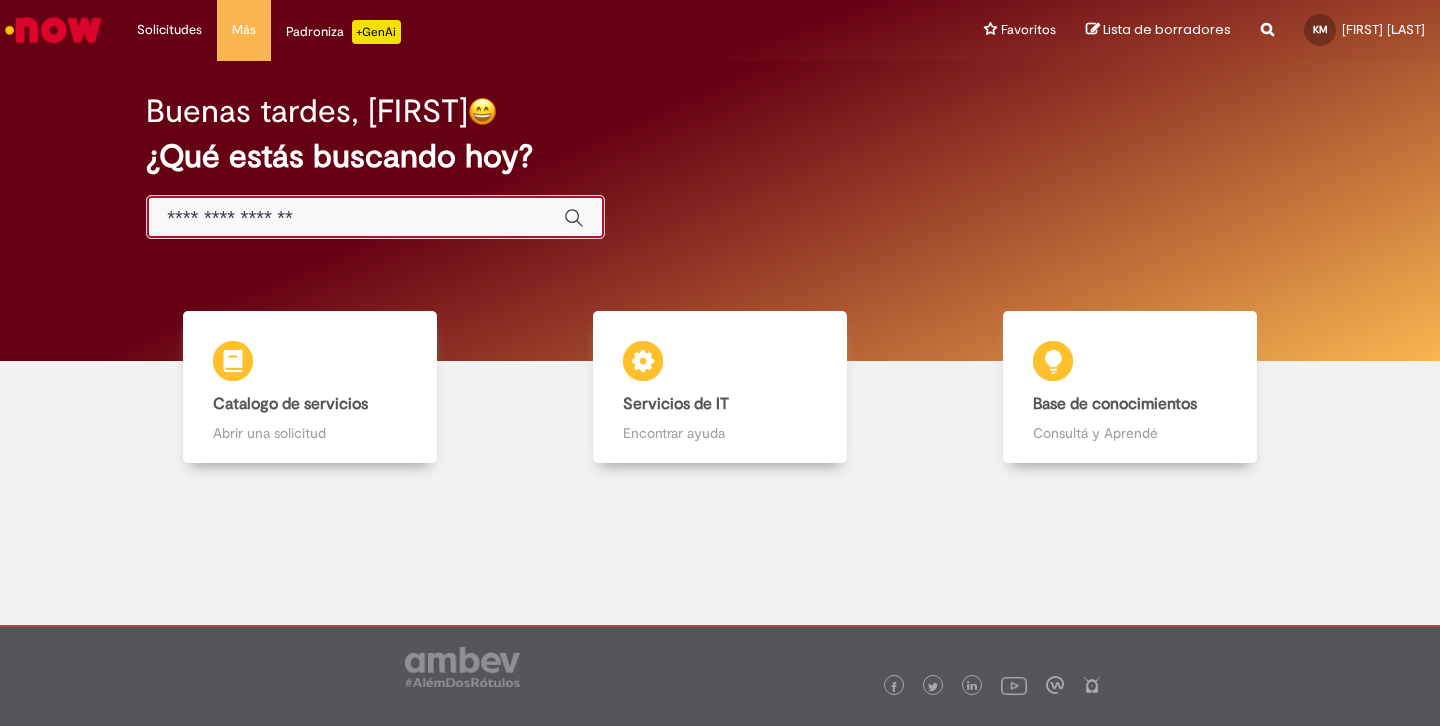 click at bounding box center [355, 218] 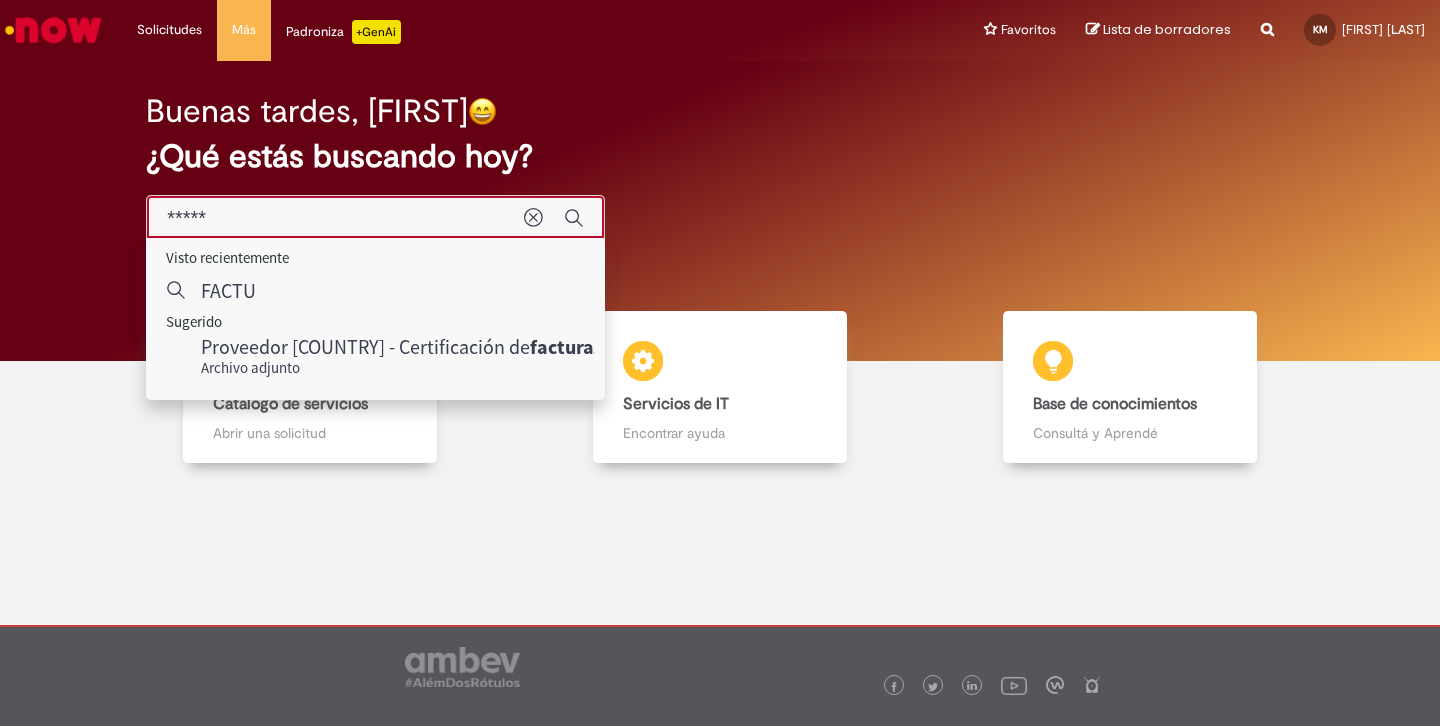 type on "******" 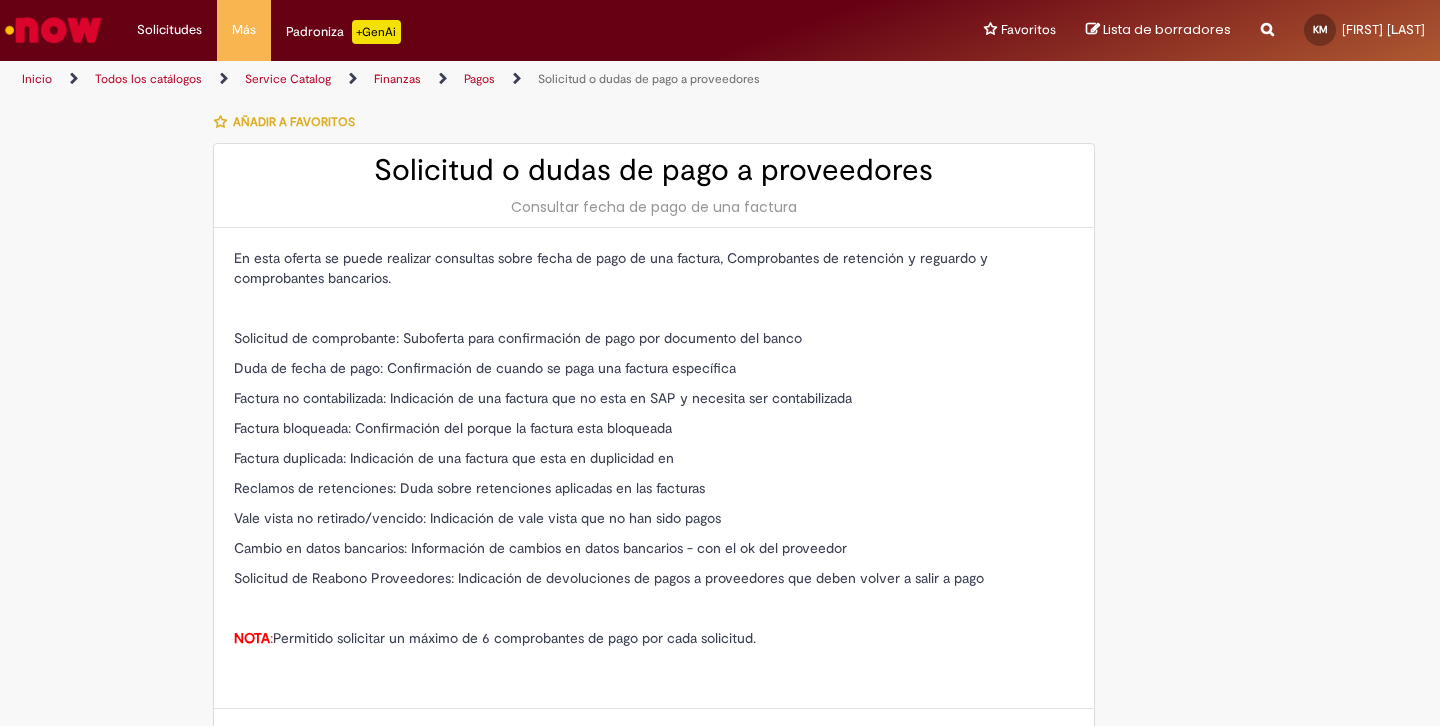 type on "**********" 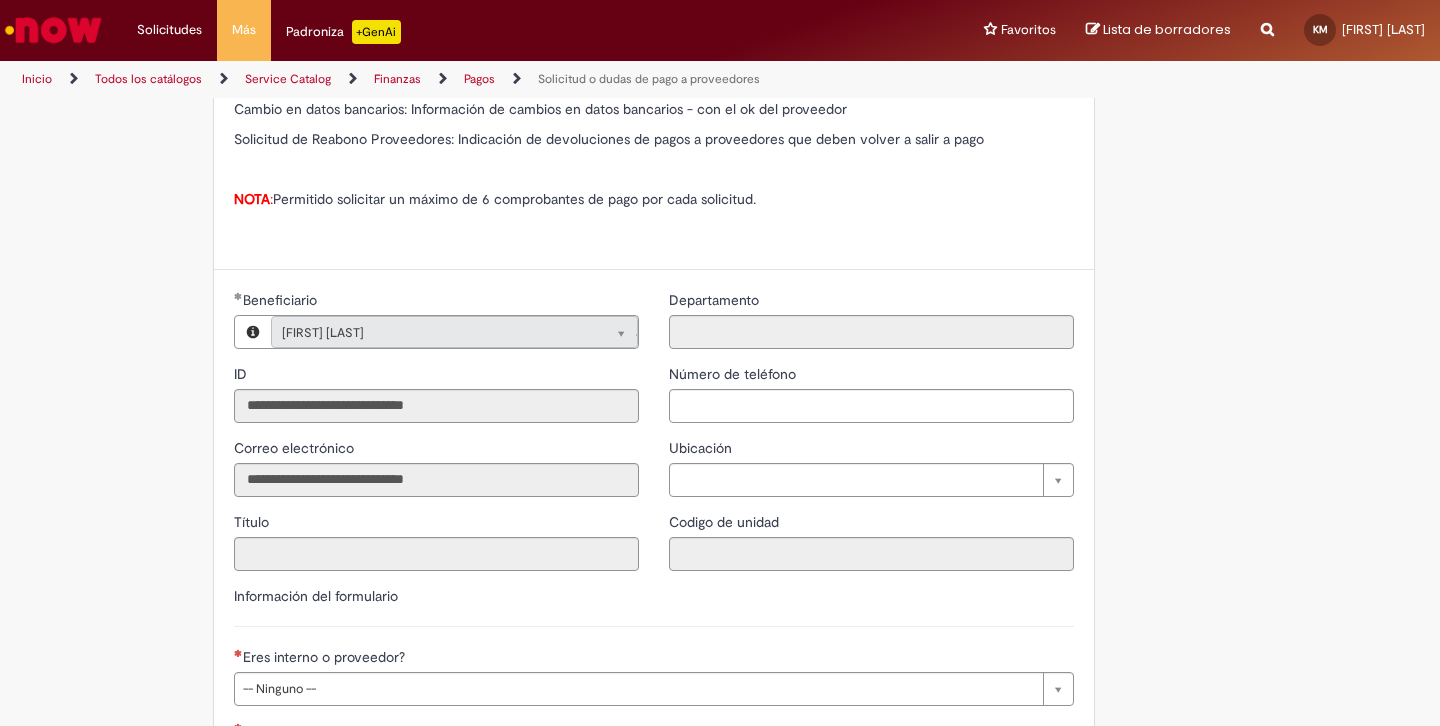 scroll, scrollTop: 462, scrollLeft: 0, axis: vertical 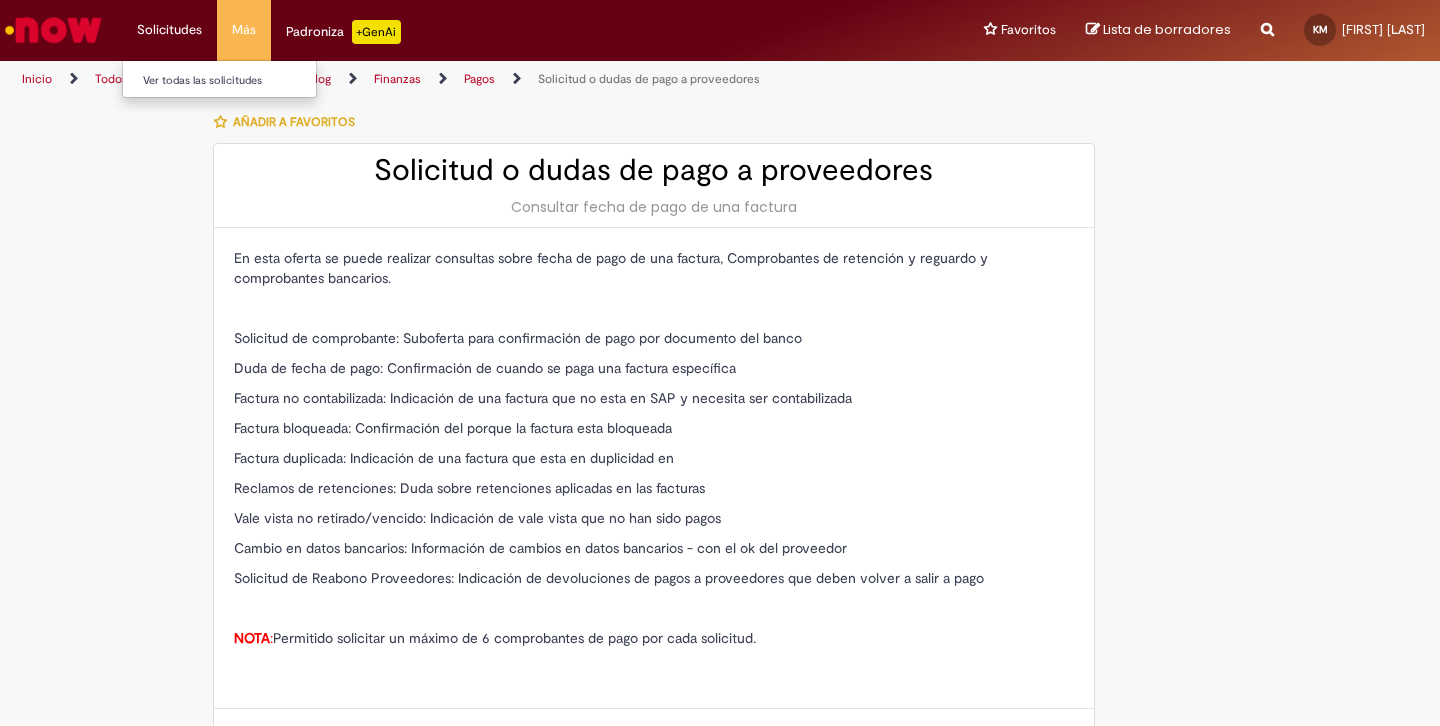 click on "Solicitudes
Ver todas las solicitudes" at bounding box center [169, 30] 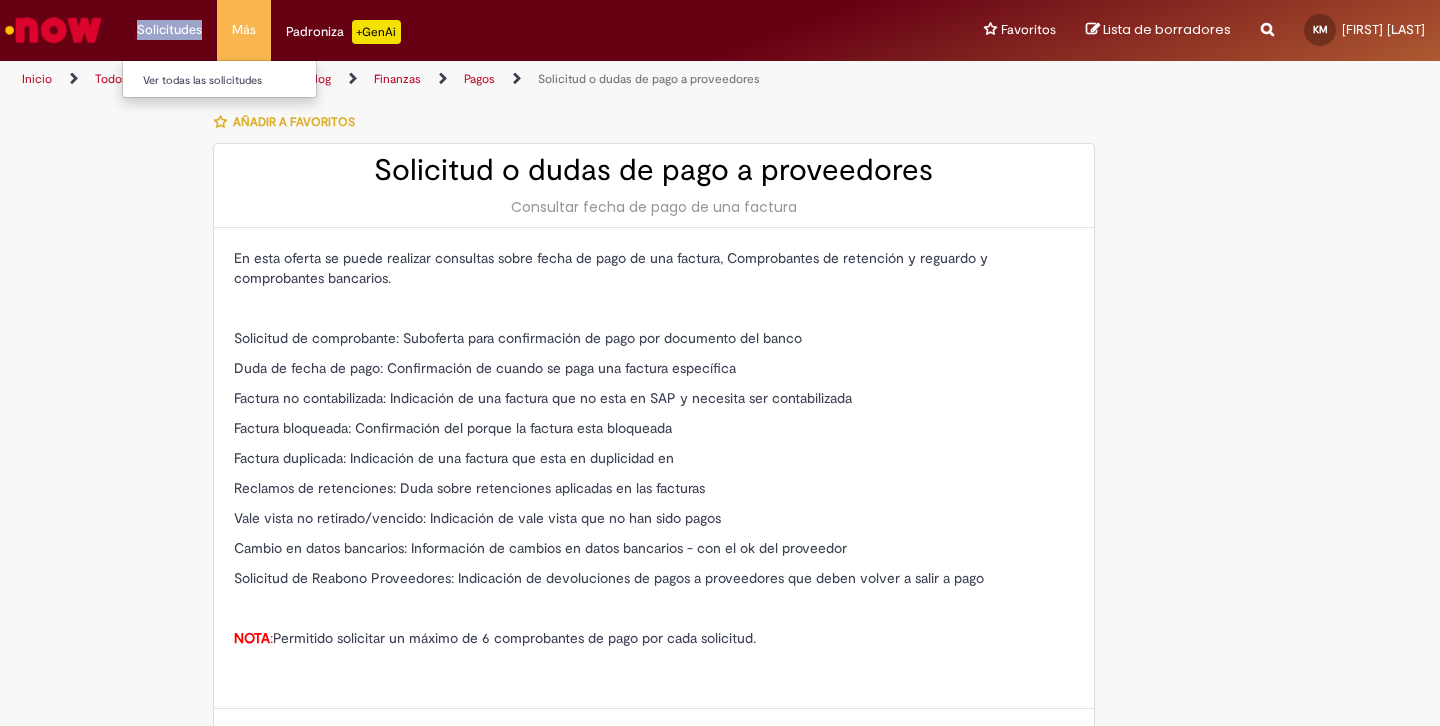 click on "Solicitudes
Ver todas las solicitudes" at bounding box center [169, 30] 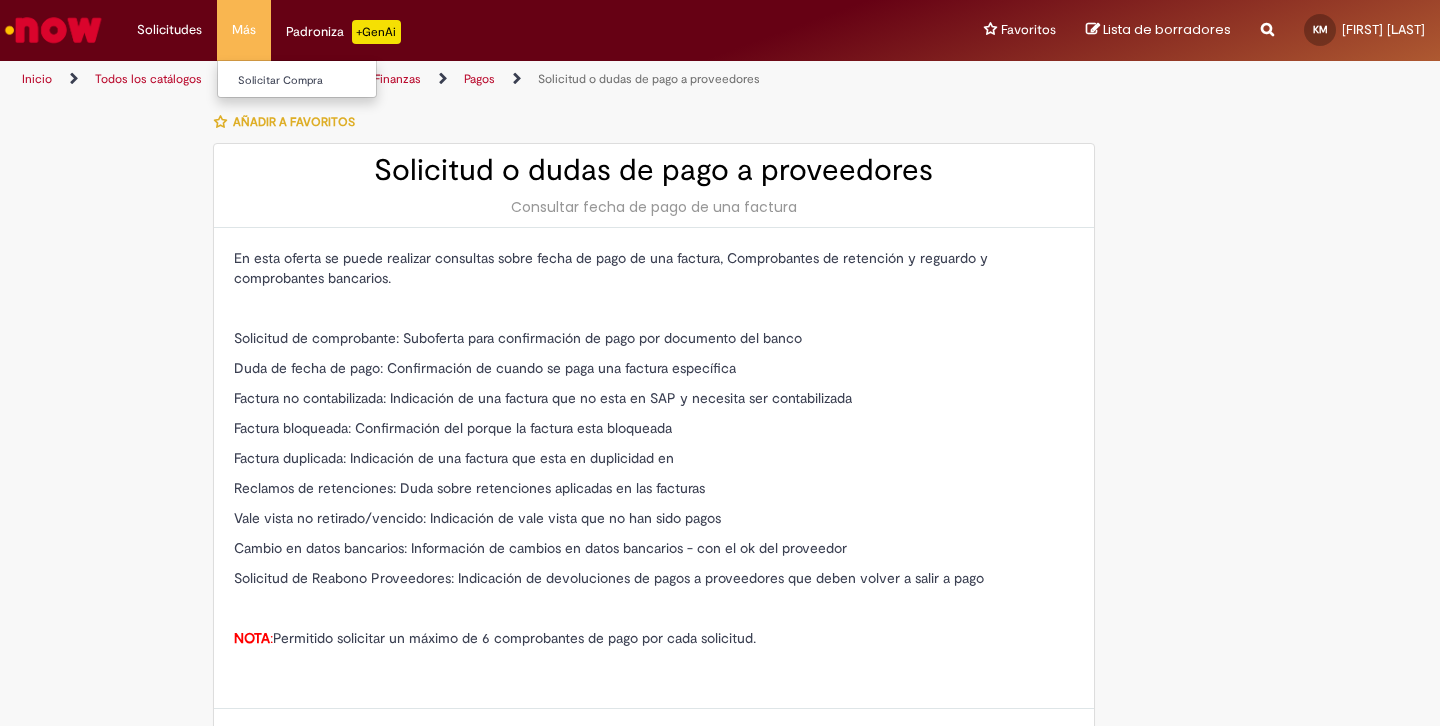 click on "Más
Solicitar Compra" at bounding box center [244, 30] 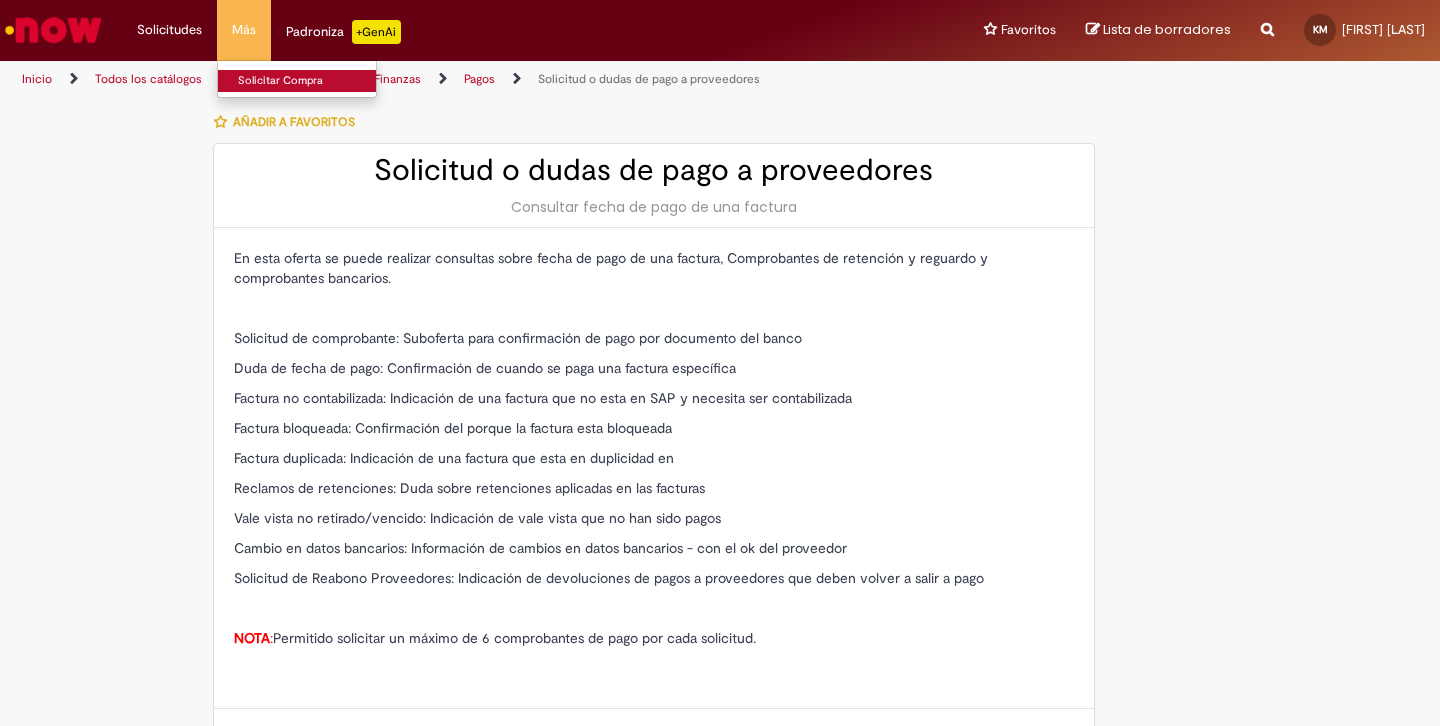 click on "Solicitar Compra" at bounding box center (328, 81) 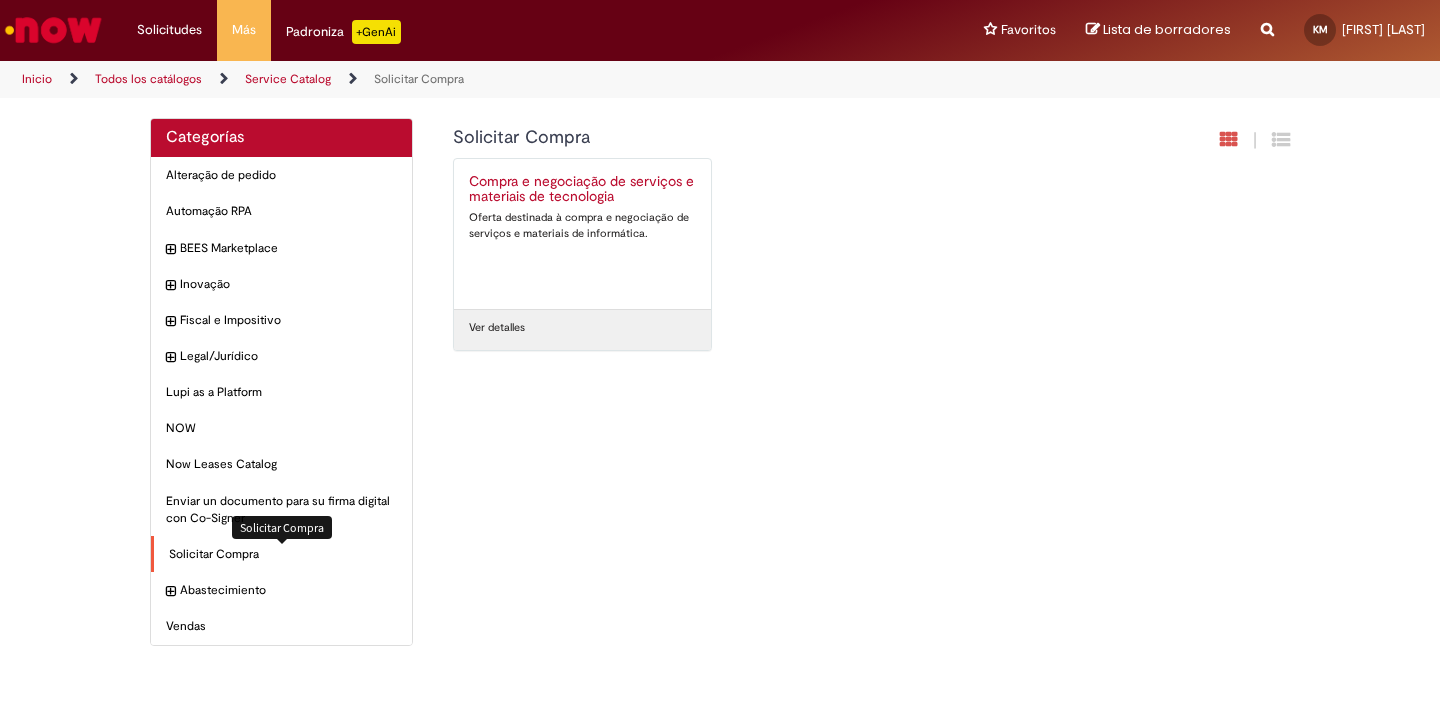 click on "Solicitar Compra
Elementos" at bounding box center [283, 554] 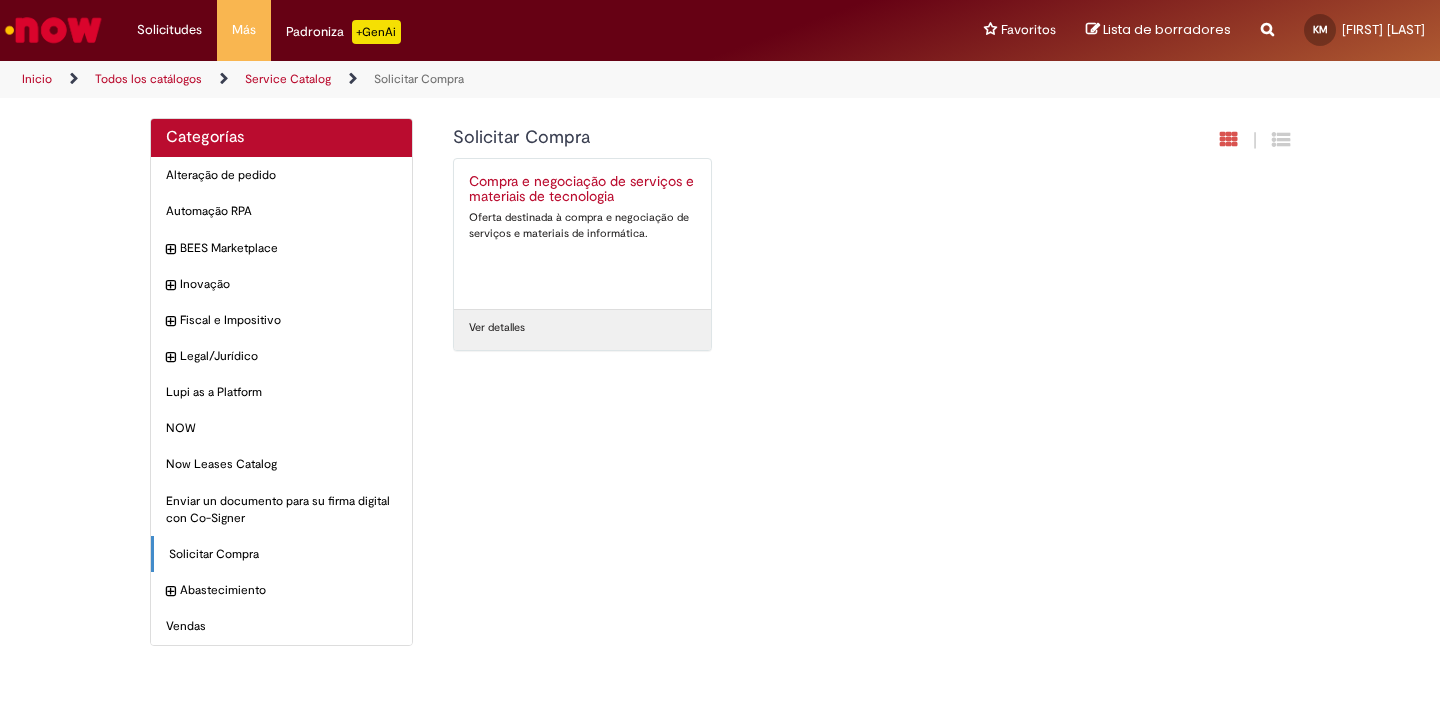 click on "Service Catalog - Category %title
Categorías
Alteração de pedido
Elementos
Automação RPA
Elementos
BEES Marketplace
Elementos
Inovação
Elementos
Fiscal e Impositivo
Elementos
Legal/Jurídico
Elementos
Lupi as a Platform
Elementos
NOW
Elementos
Now Leases Catalog
Elementos
Elementos" at bounding box center [720, 417] 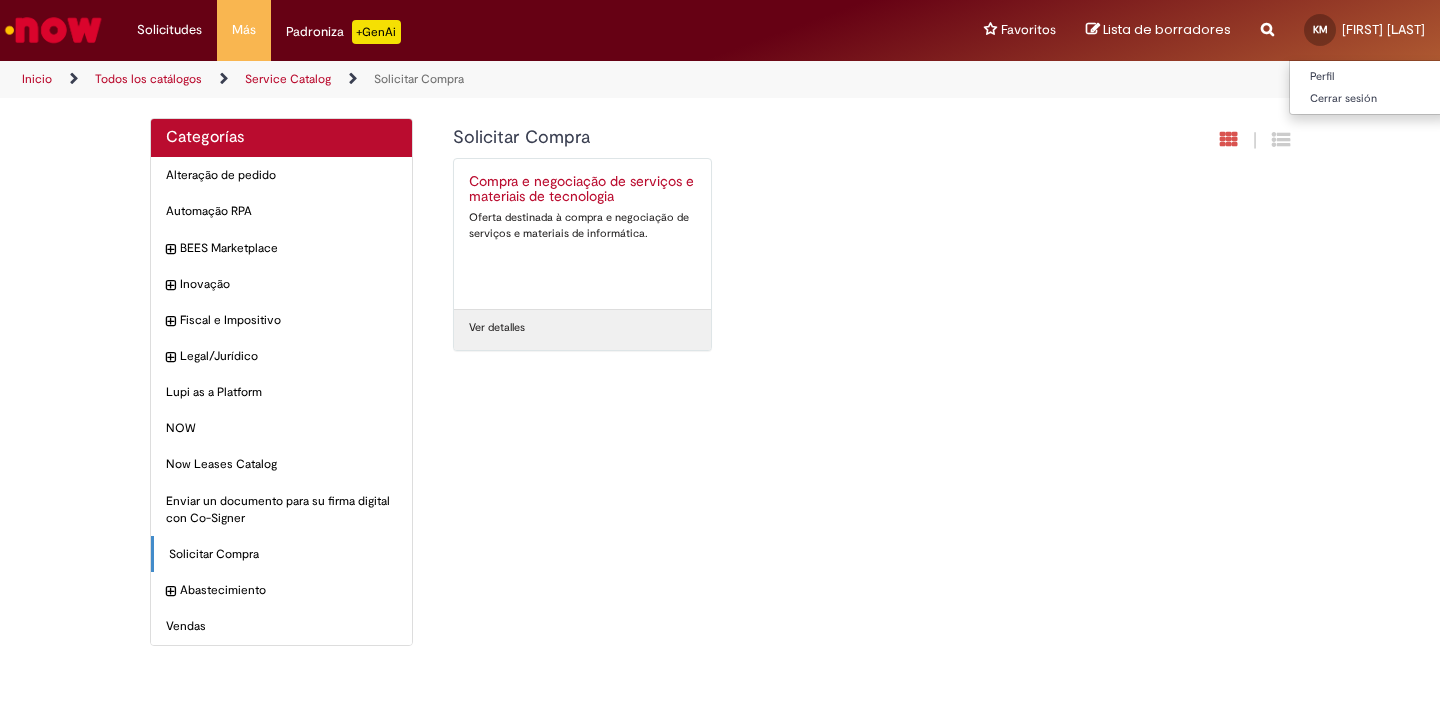 click on "KM" at bounding box center [1320, 30] 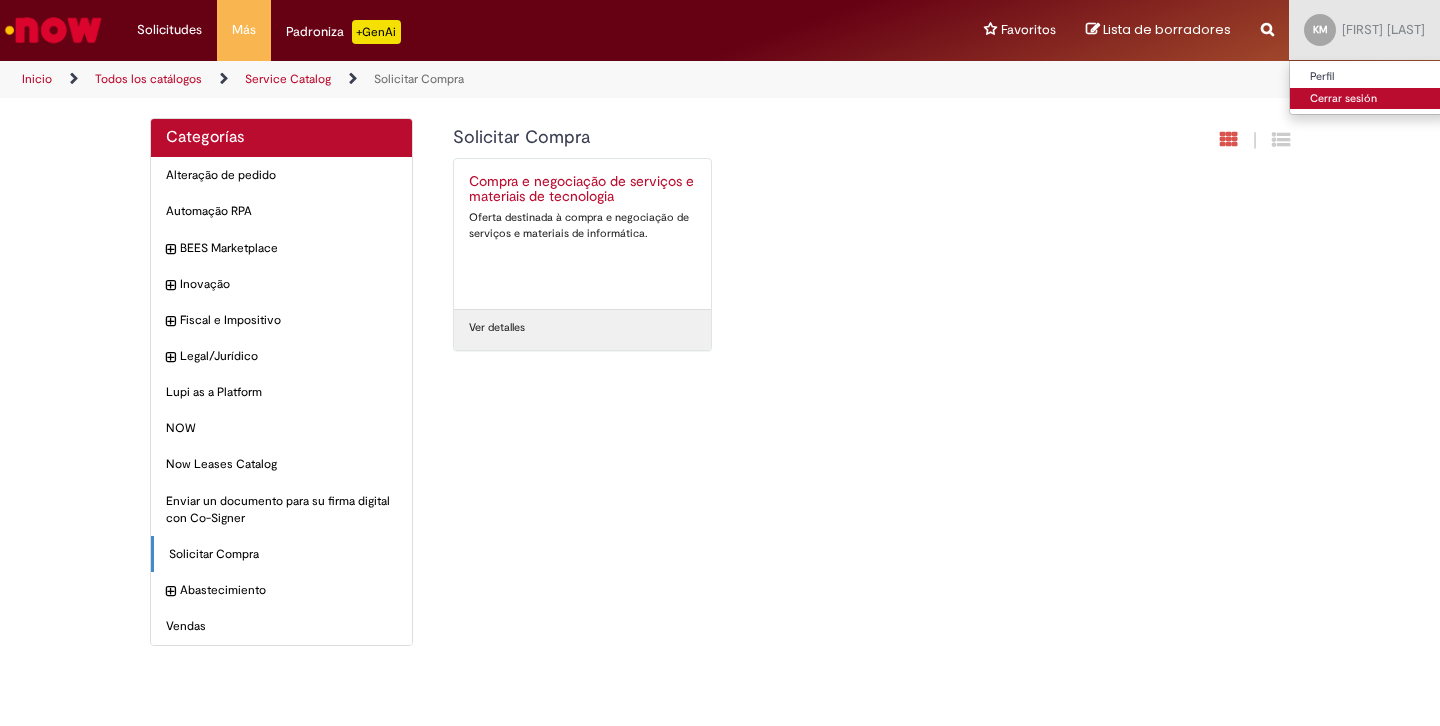 click on "Cerrar sesión" at bounding box center (1369, 99) 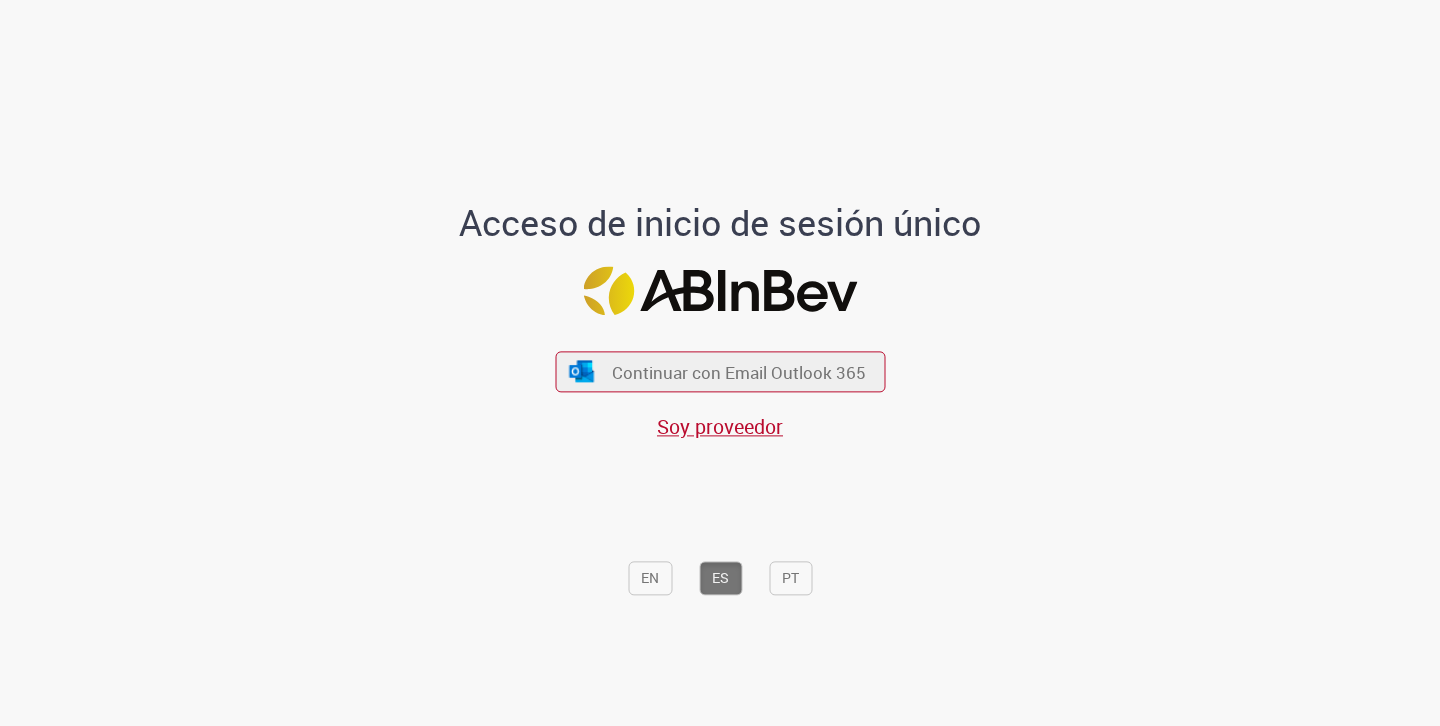 scroll, scrollTop: 0, scrollLeft: 0, axis: both 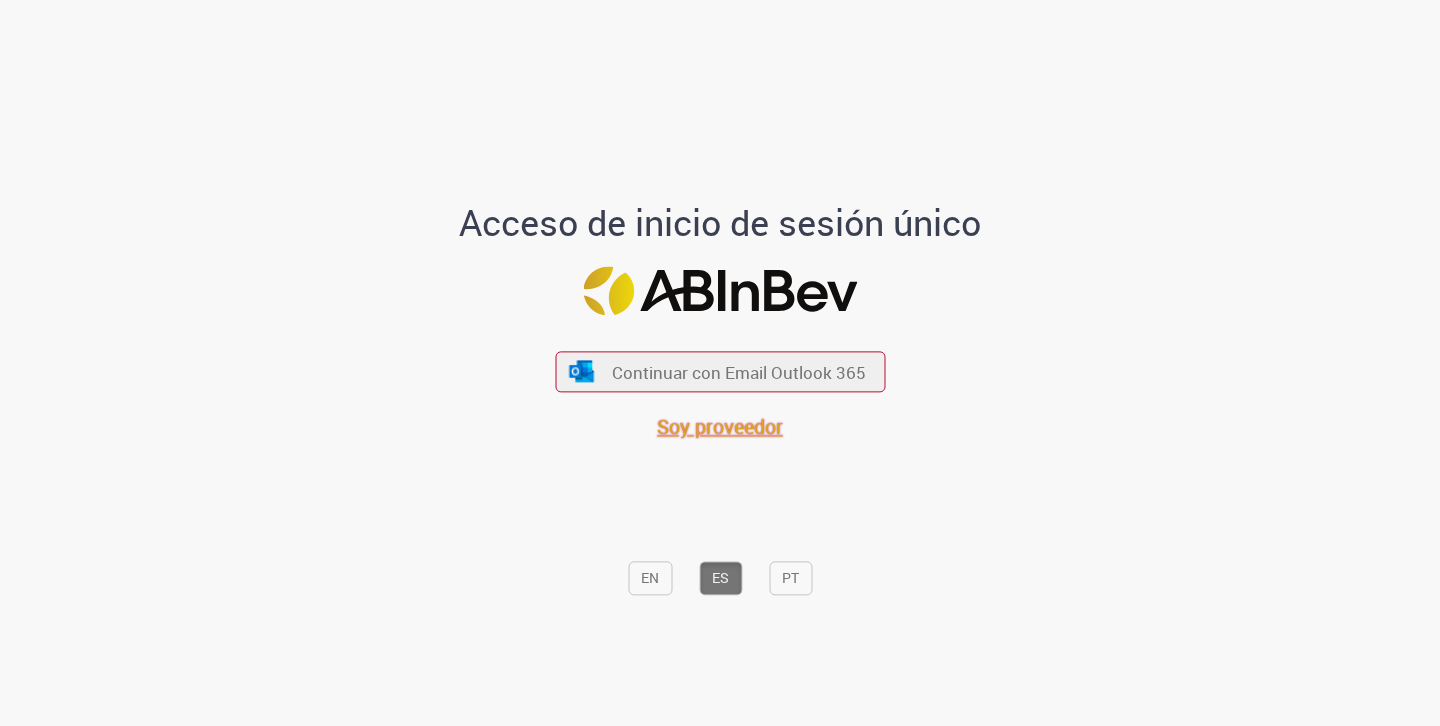 click on "Soy proveedor" at bounding box center [720, 426] 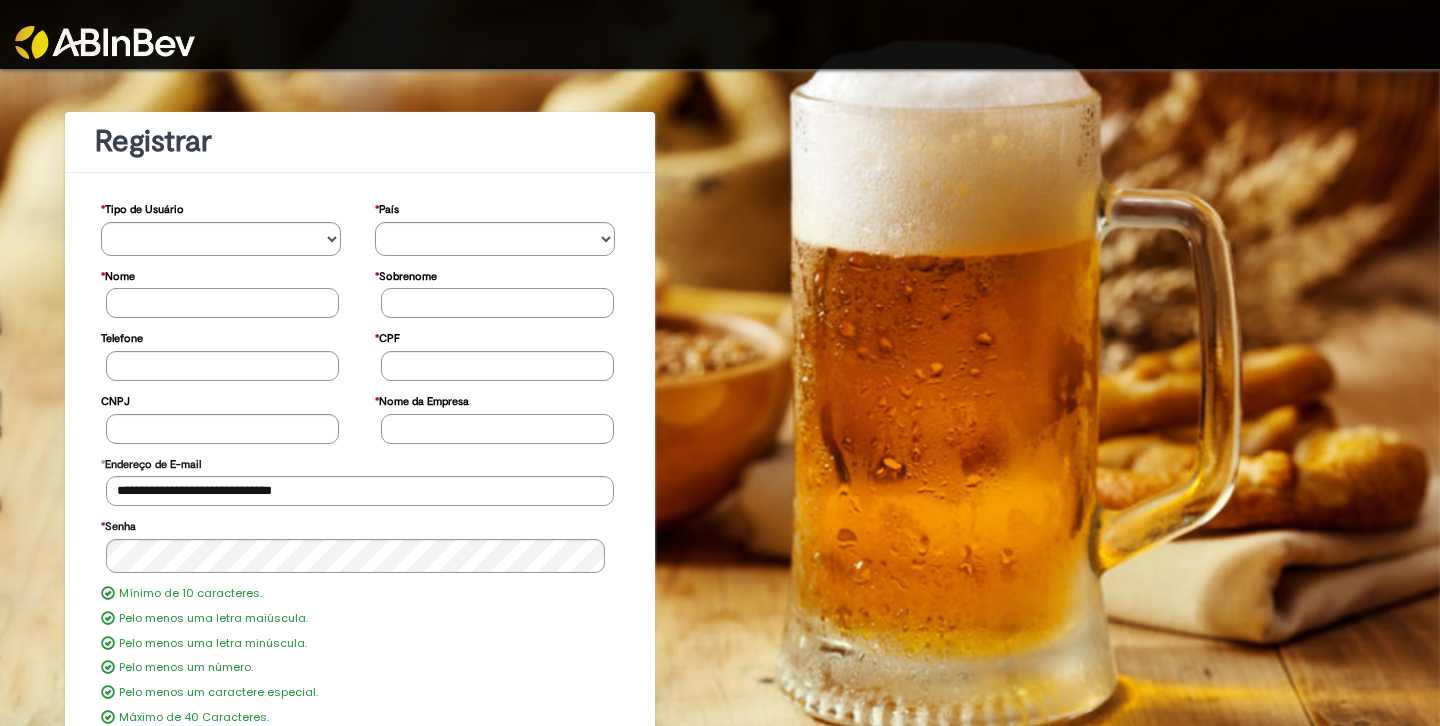 scroll, scrollTop: 0, scrollLeft: 0, axis: both 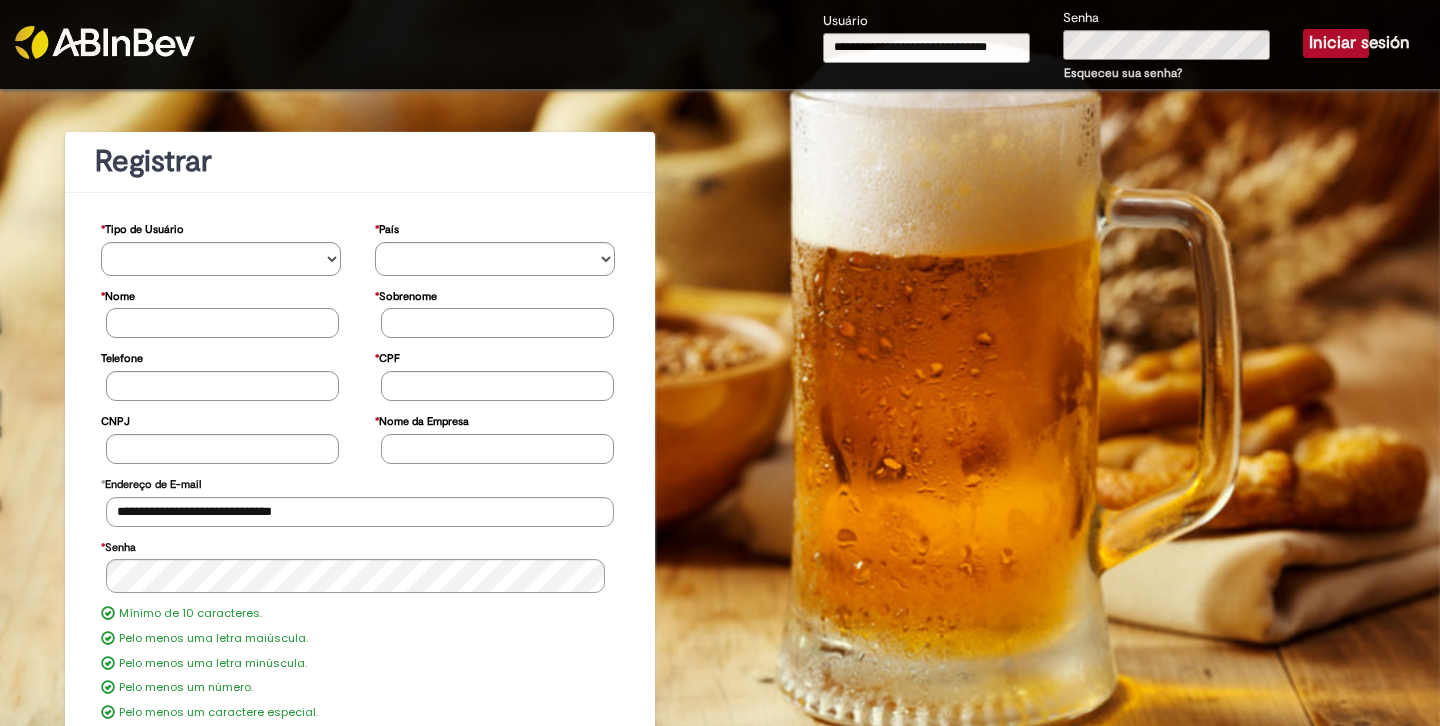 type on "**********" 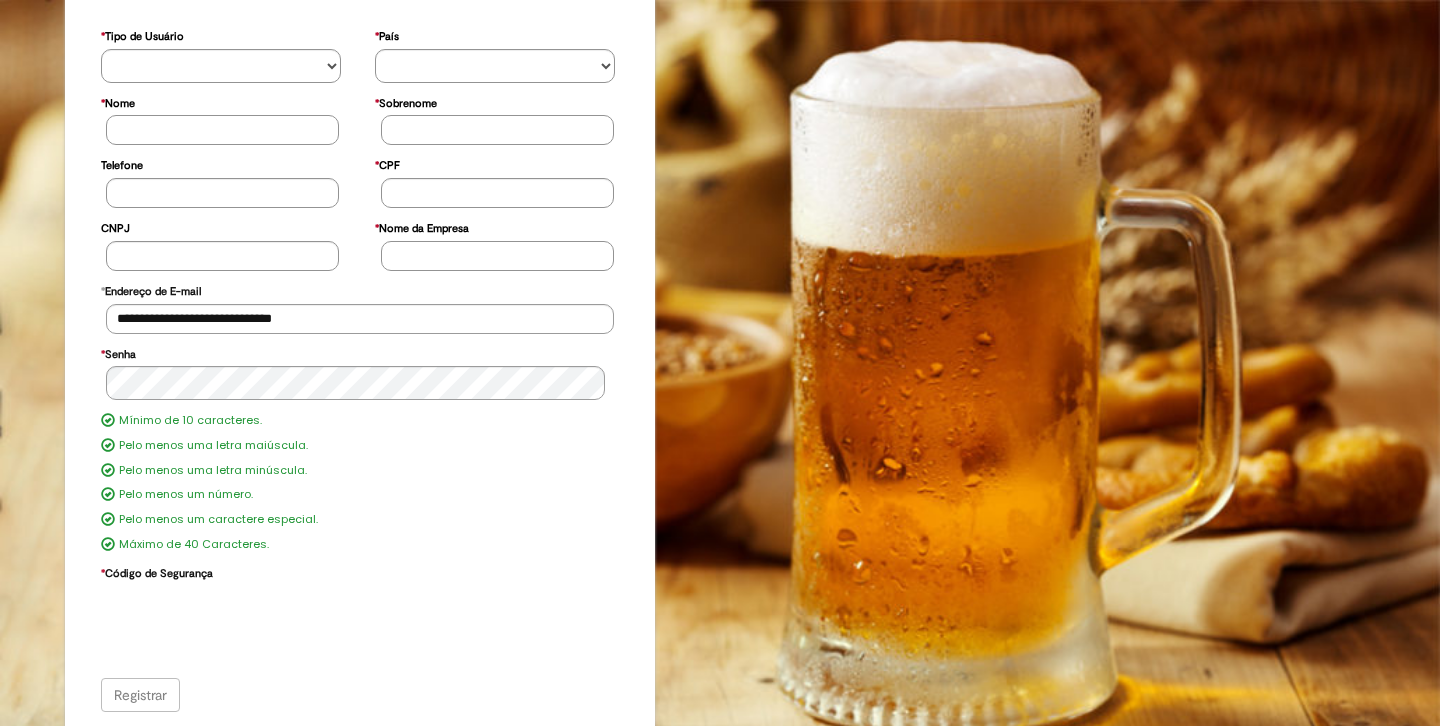 scroll, scrollTop: 0, scrollLeft: 0, axis: both 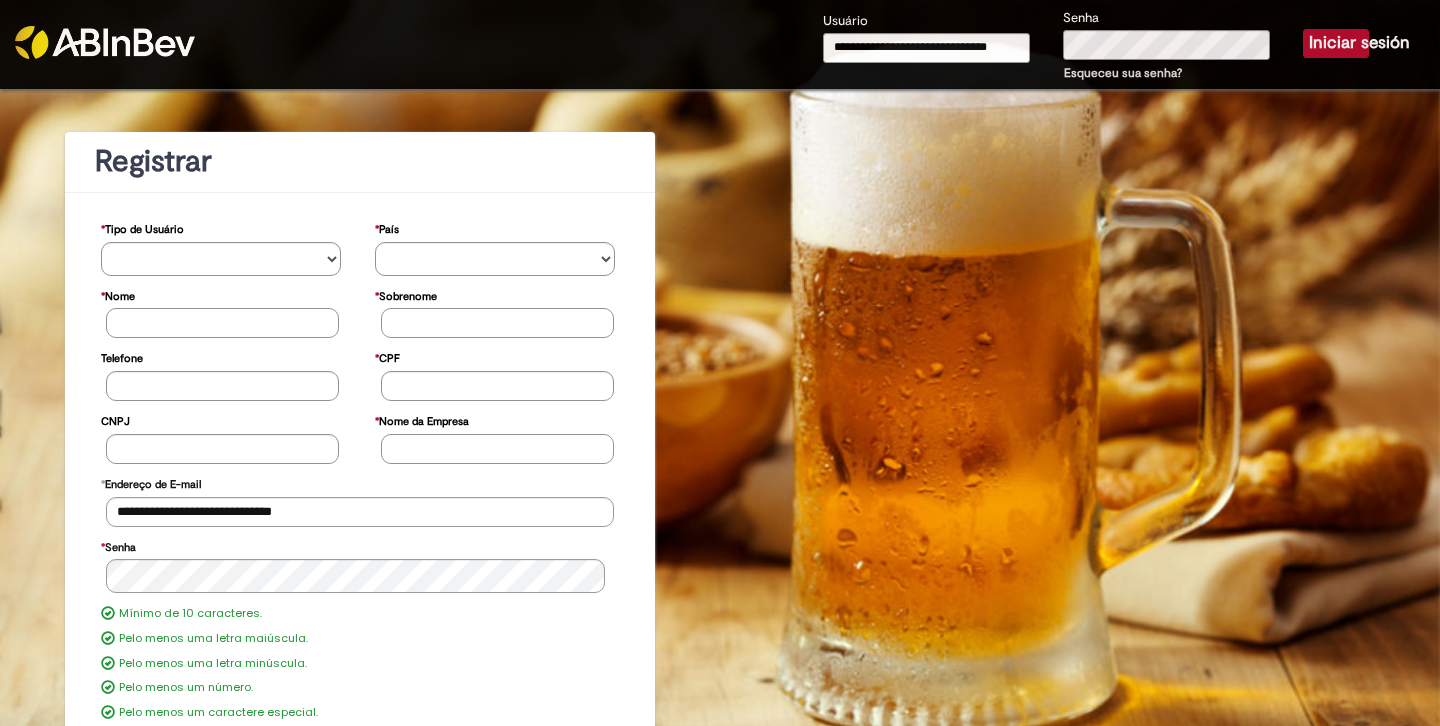 click on "Iniciar sesión" at bounding box center [1336, 43] 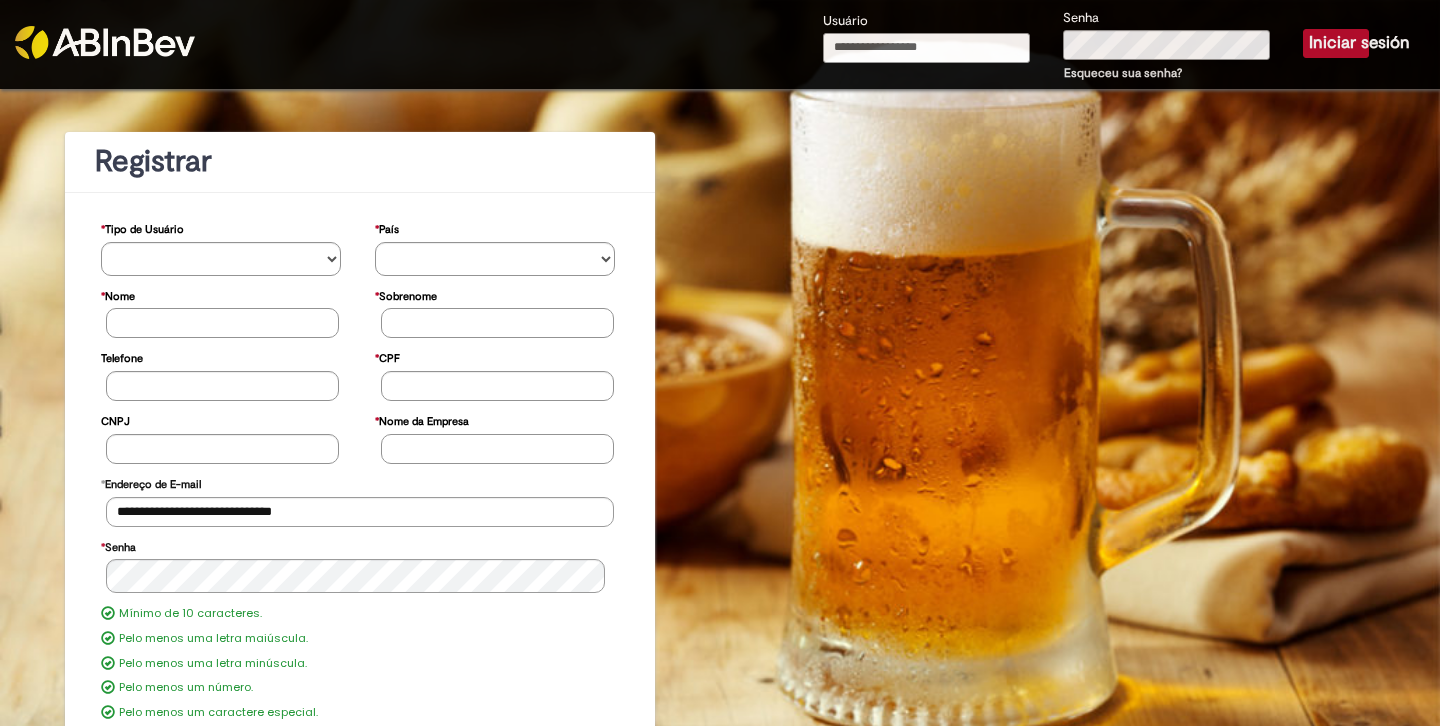 scroll, scrollTop: 0, scrollLeft: 0, axis: both 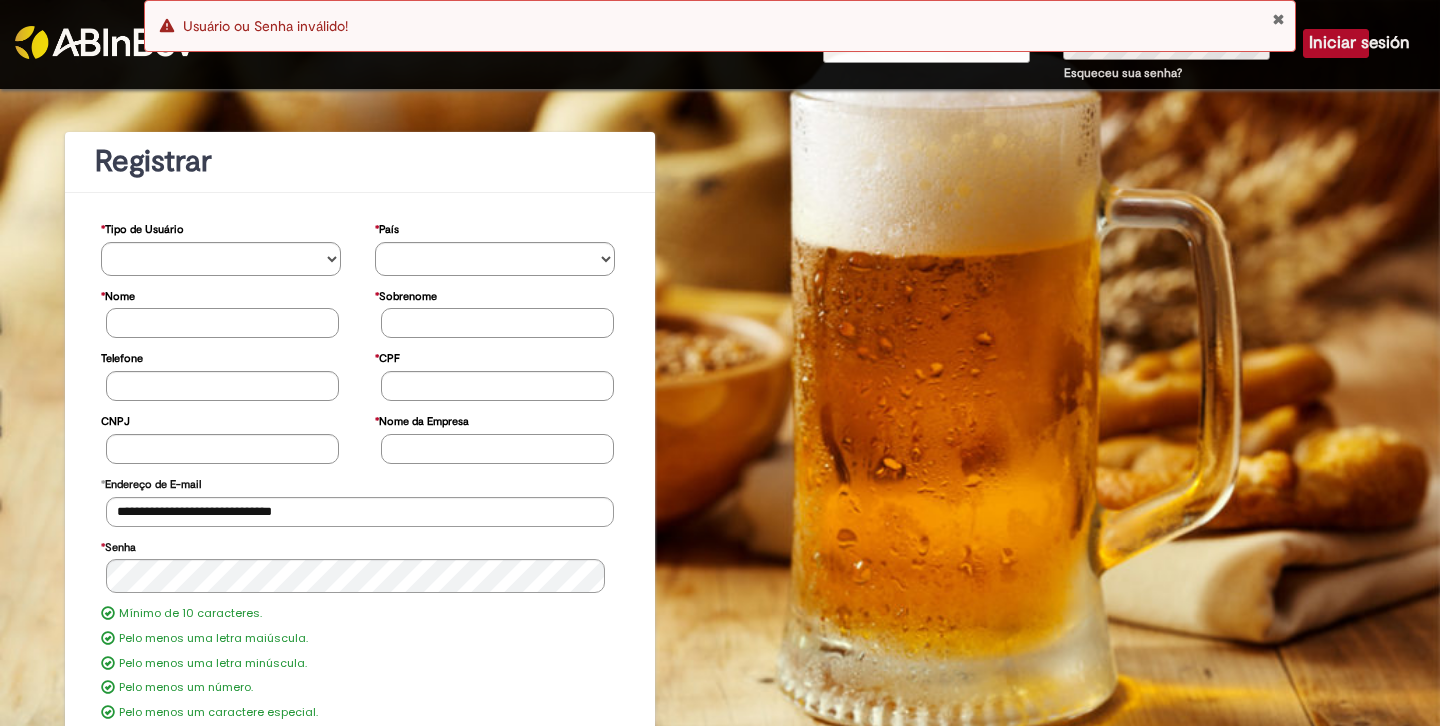 click on "**********" at bounding box center (720, 507) 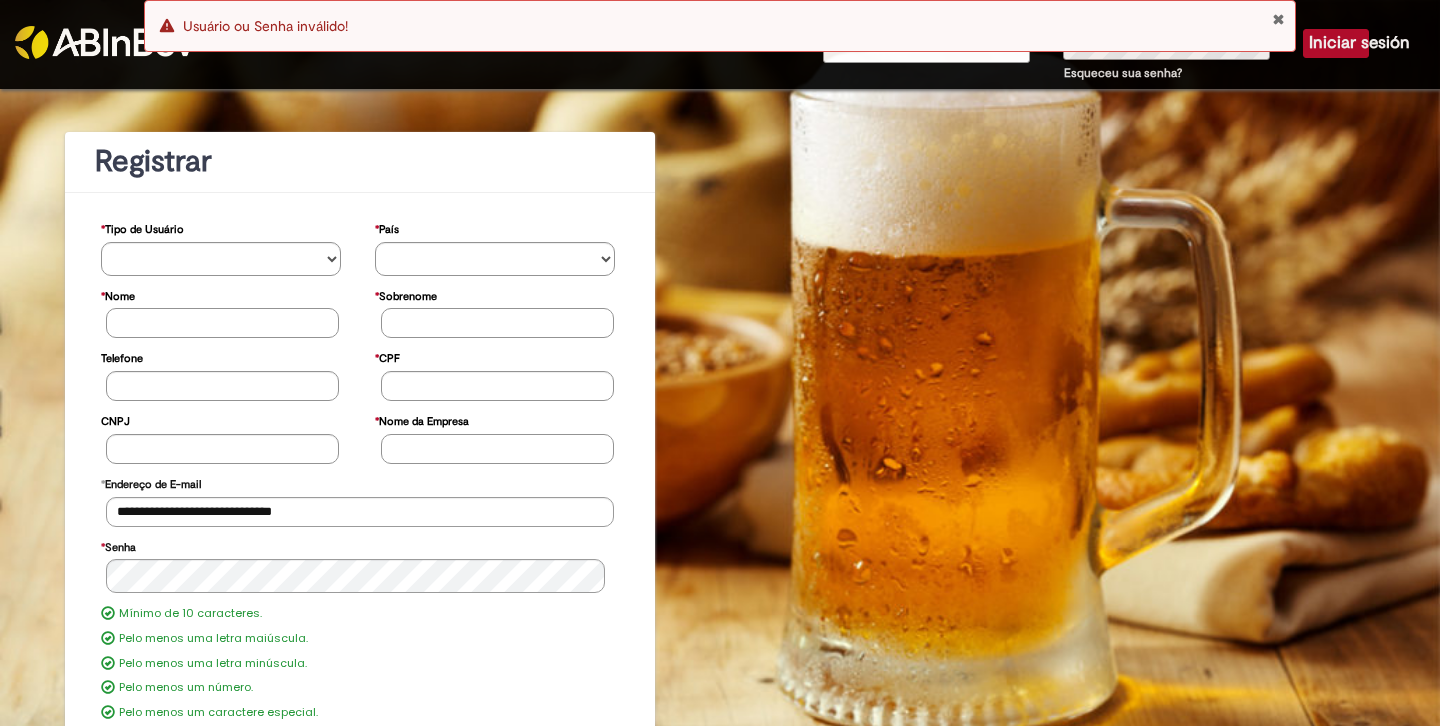 click on "Error 			 Usuário ou Senha inválido!" at bounding box center [720, 31] 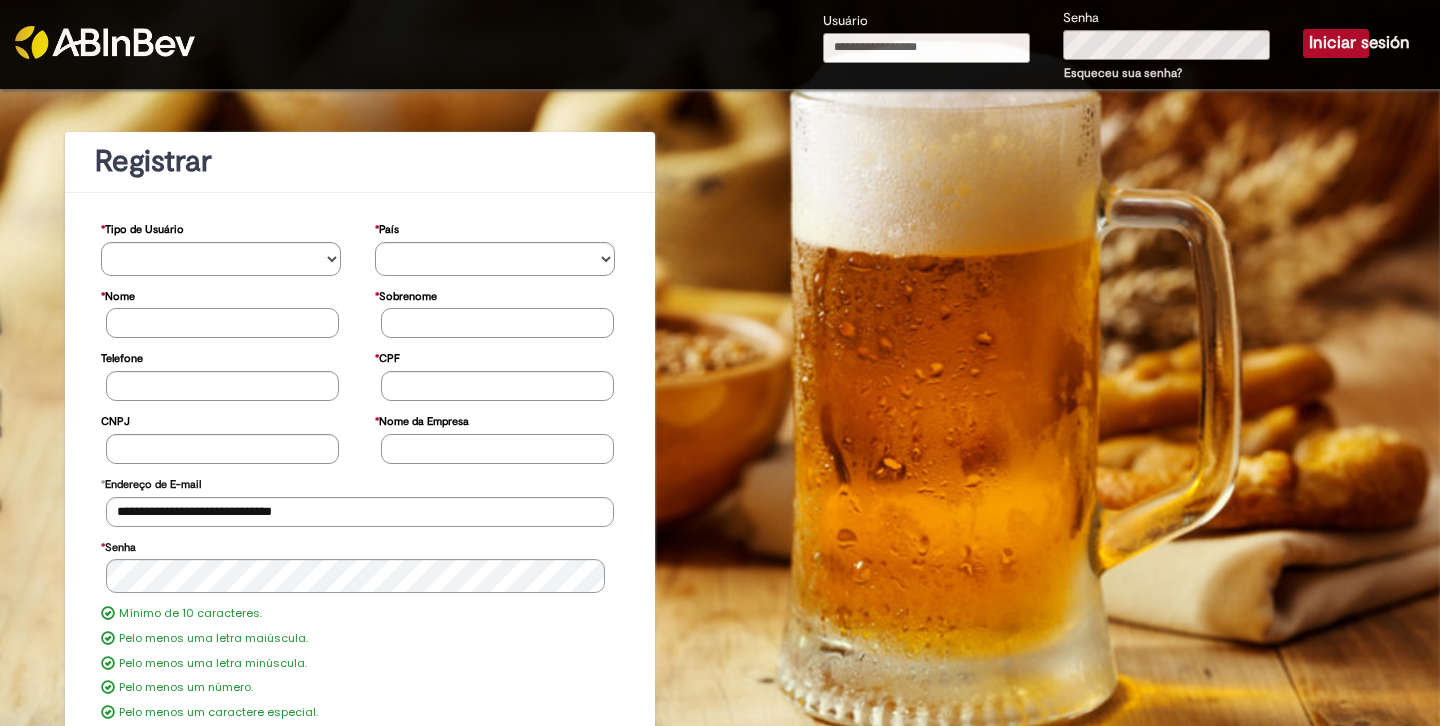 click on "Usuário" at bounding box center [926, 48] 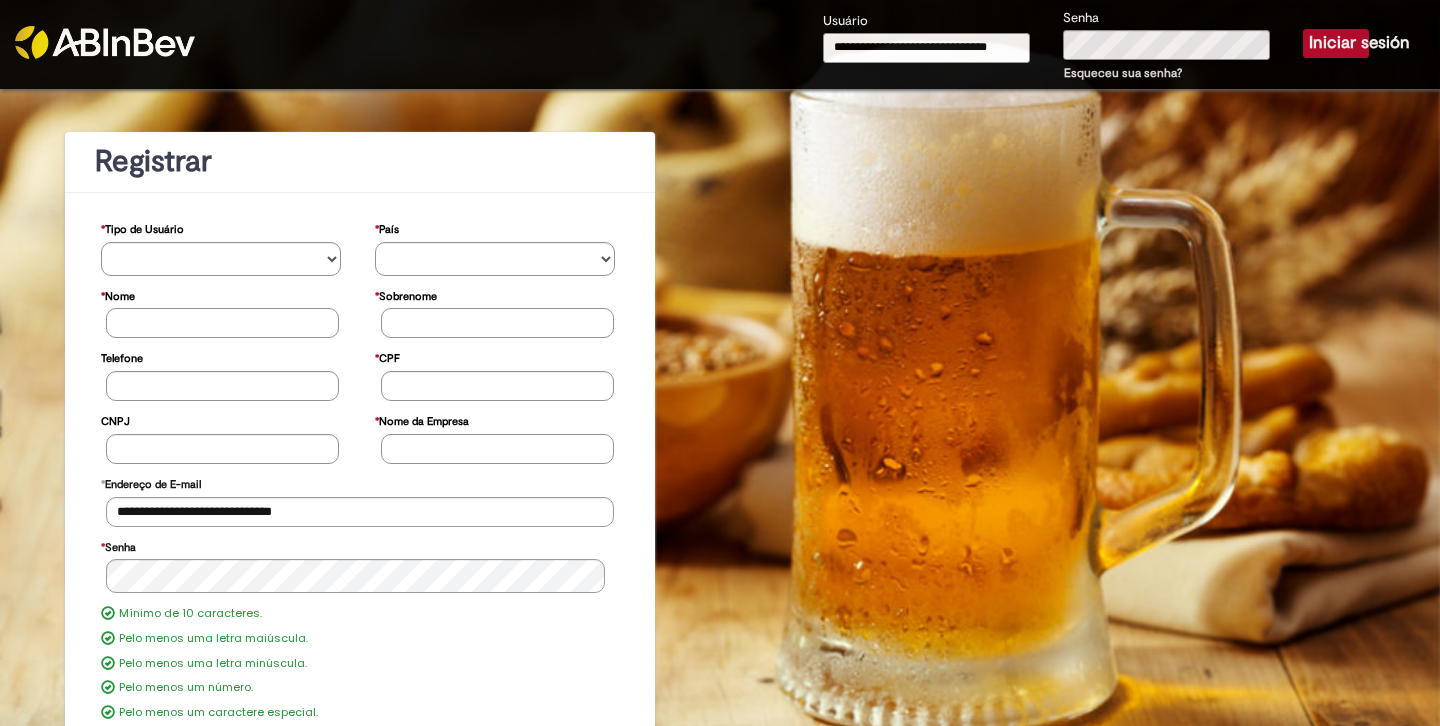 scroll, scrollTop: 0, scrollLeft: 7, axis: horizontal 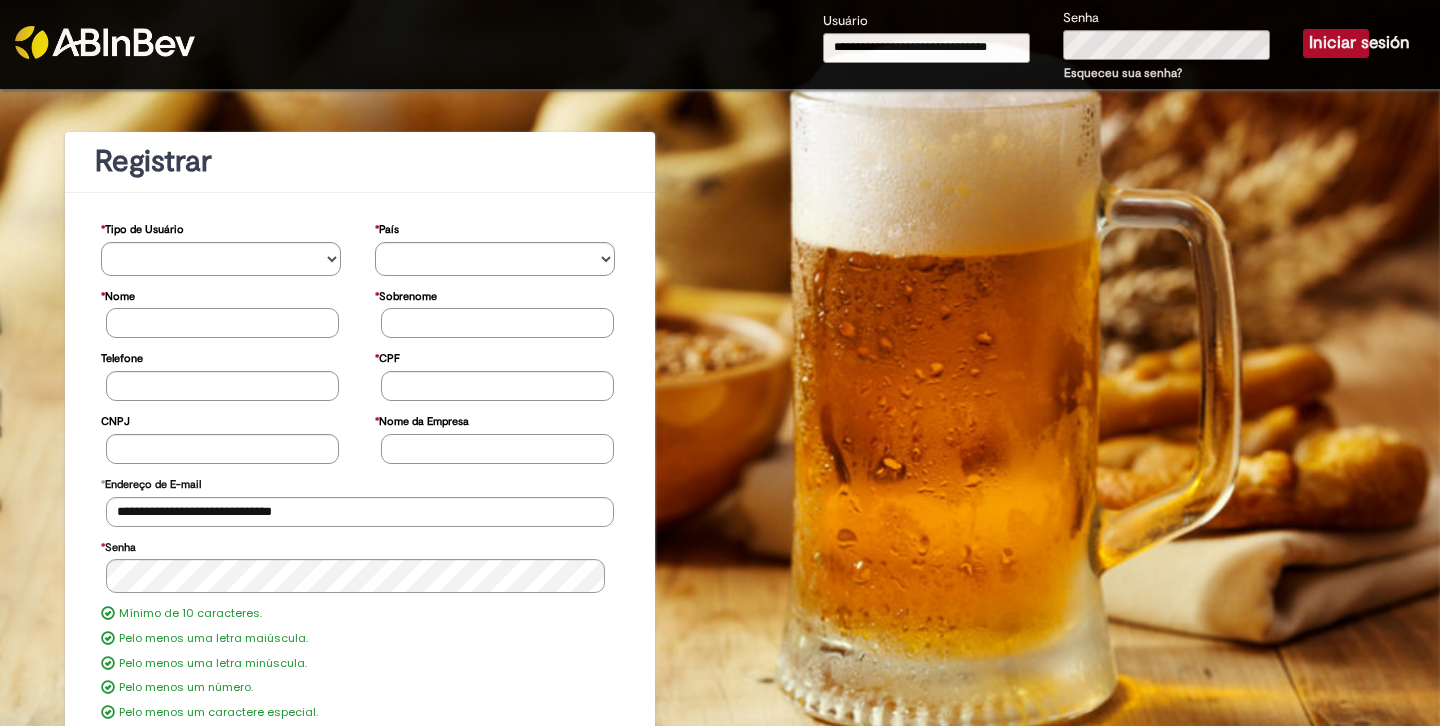 click on "Iniciar sesión" at bounding box center (1336, 43) 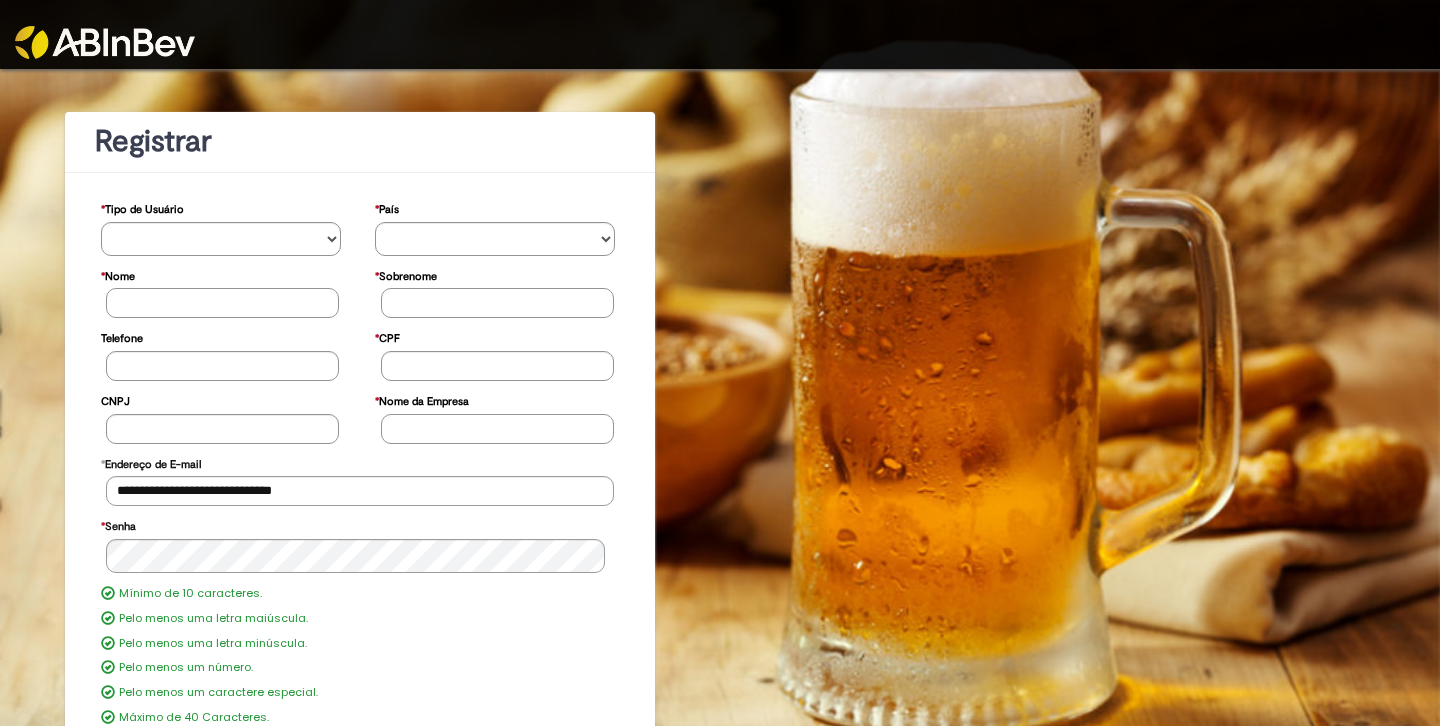 scroll, scrollTop: 0, scrollLeft: 0, axis: both 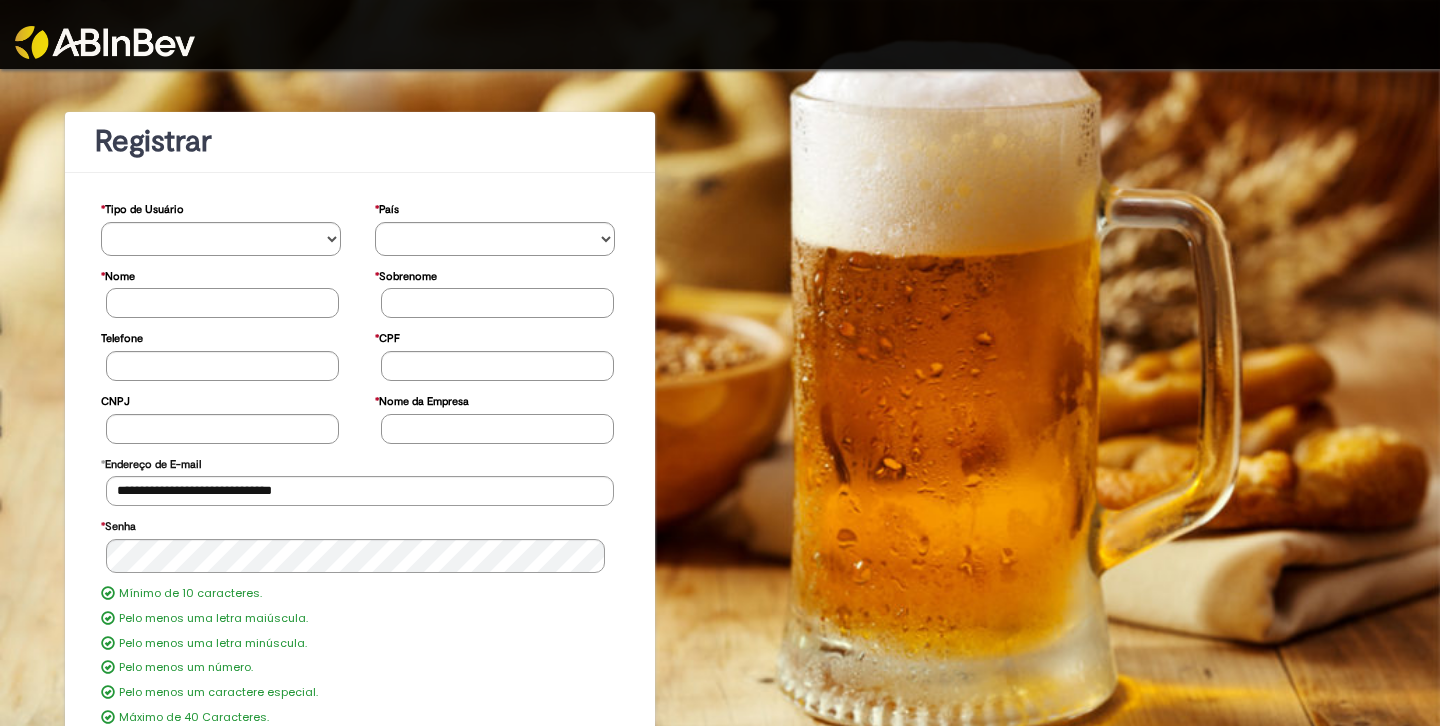 click on "**********" at bounding box center [720, 487] 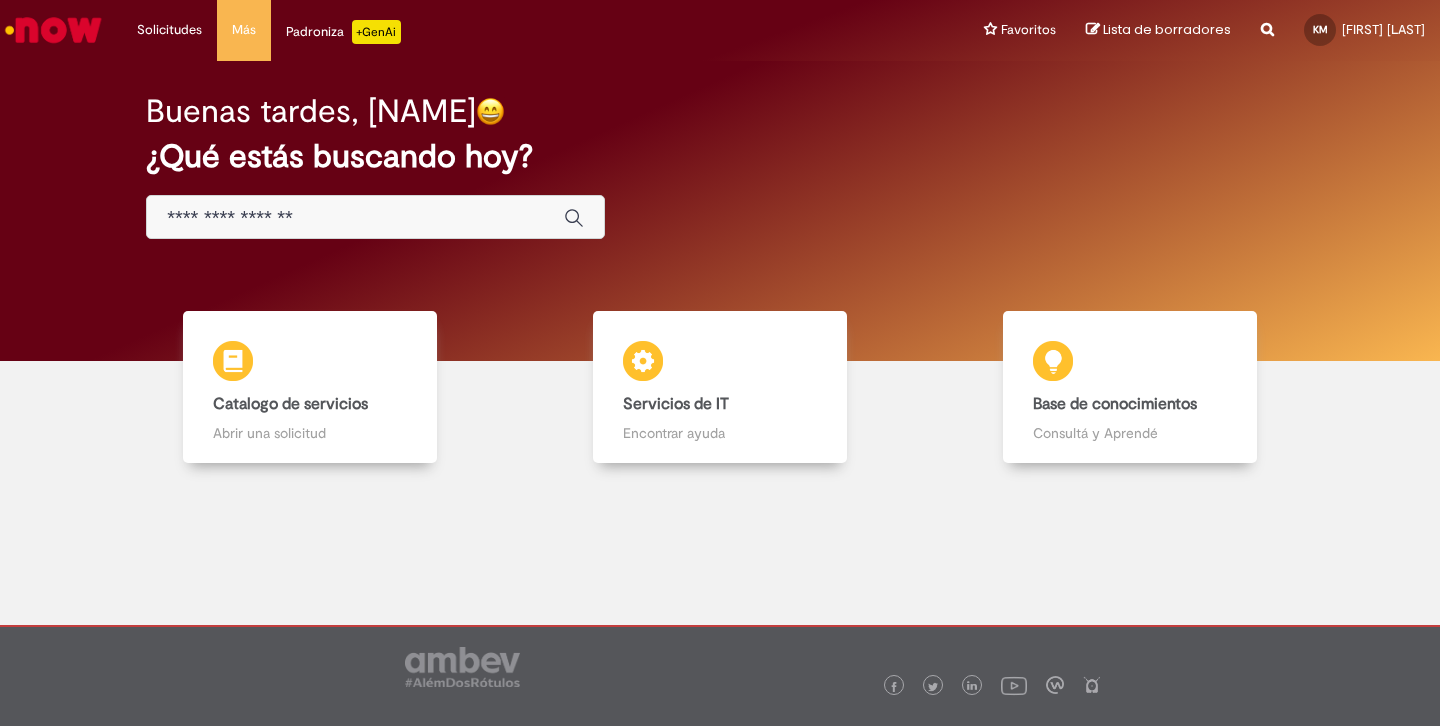 scroll, scrollTop: 0, scrollLeft: 0, axis: both 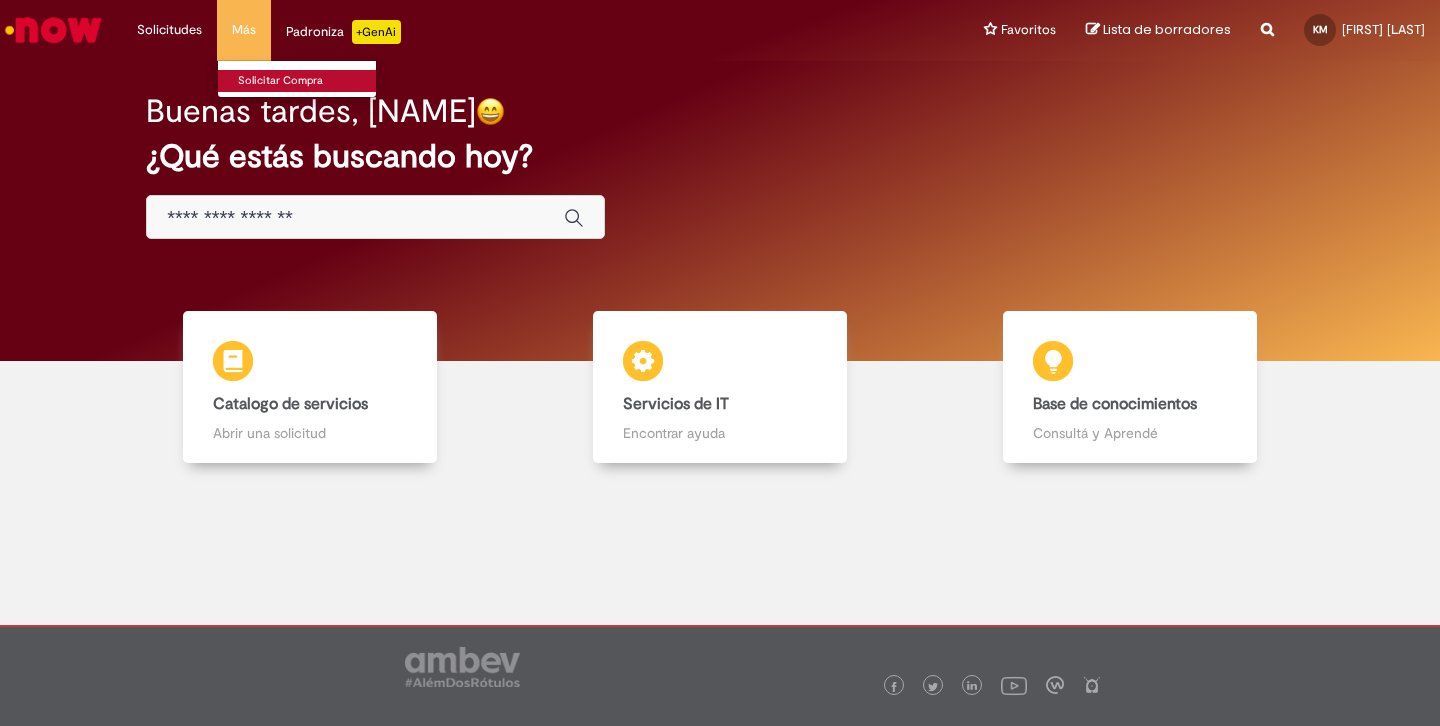 click on "Solicitar Compra" at bounding box center (328, 81) 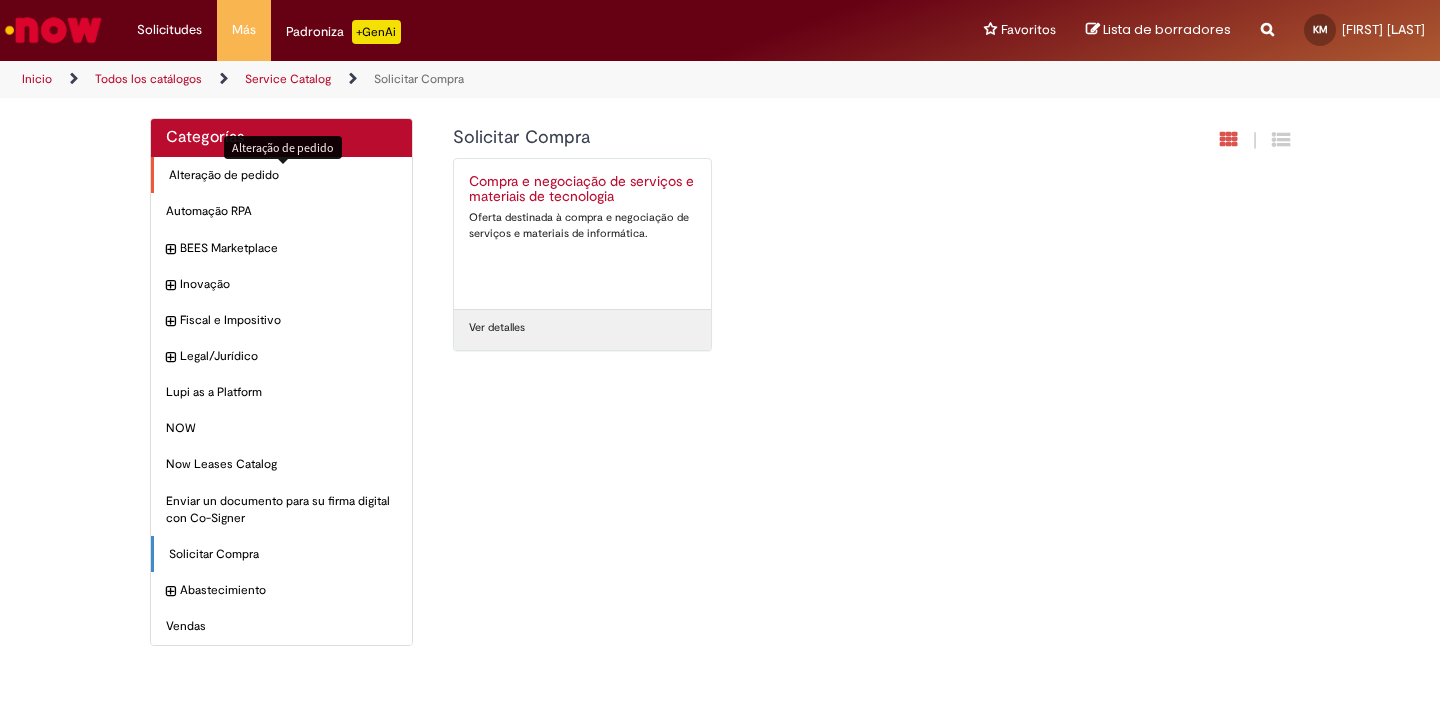 click on "Alteração de pedido
Elementos" at bounding box center [283, 175] 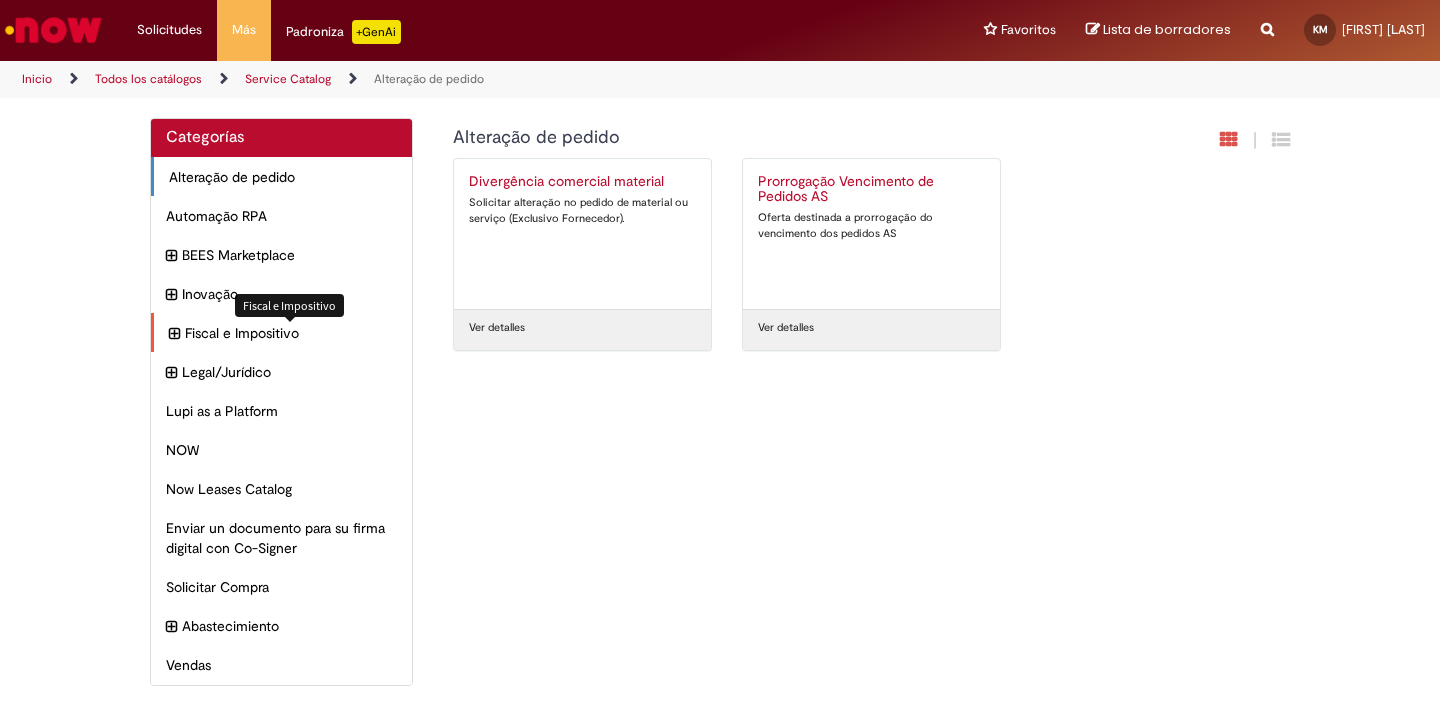 click on "Fiscal e Impositivo
Elementos" at bounding box center (291, 333) 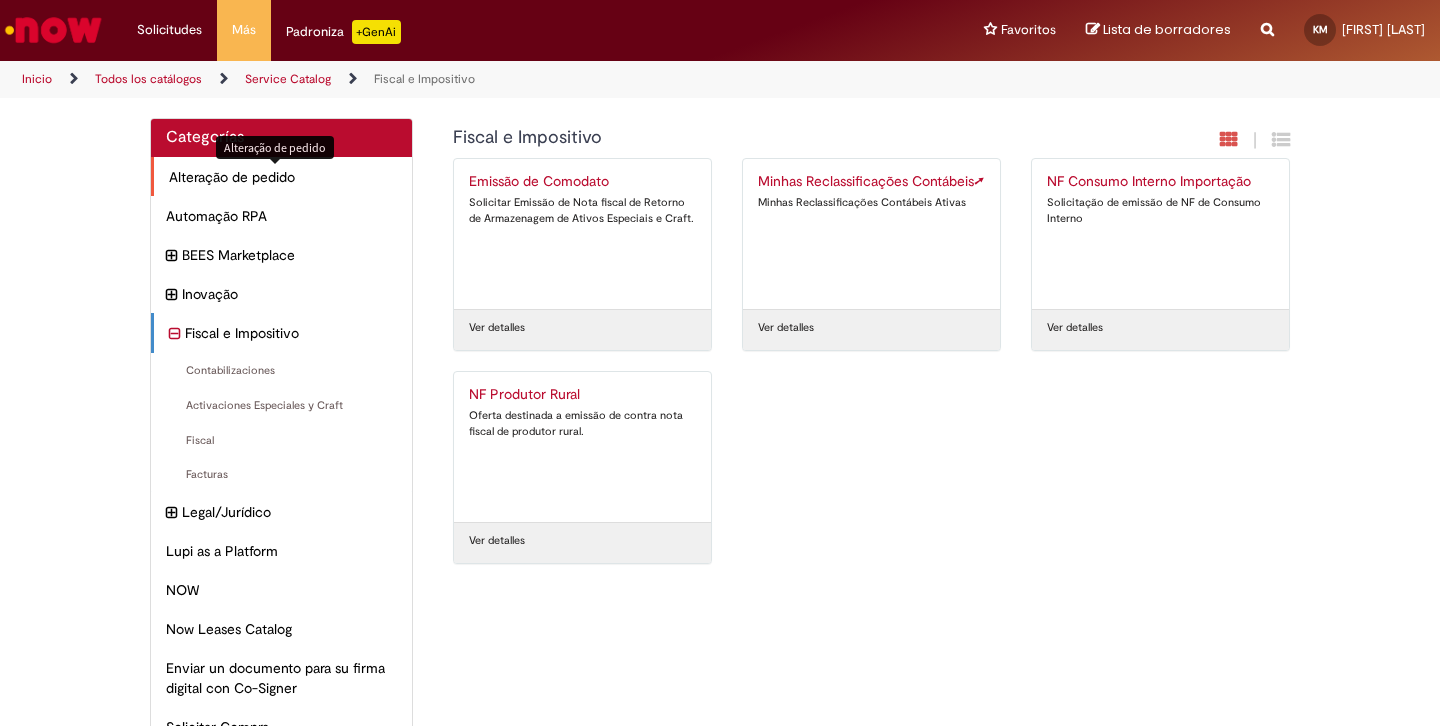 click on "Alteração de pedido
Elementos" at bounding box center (283, 177) 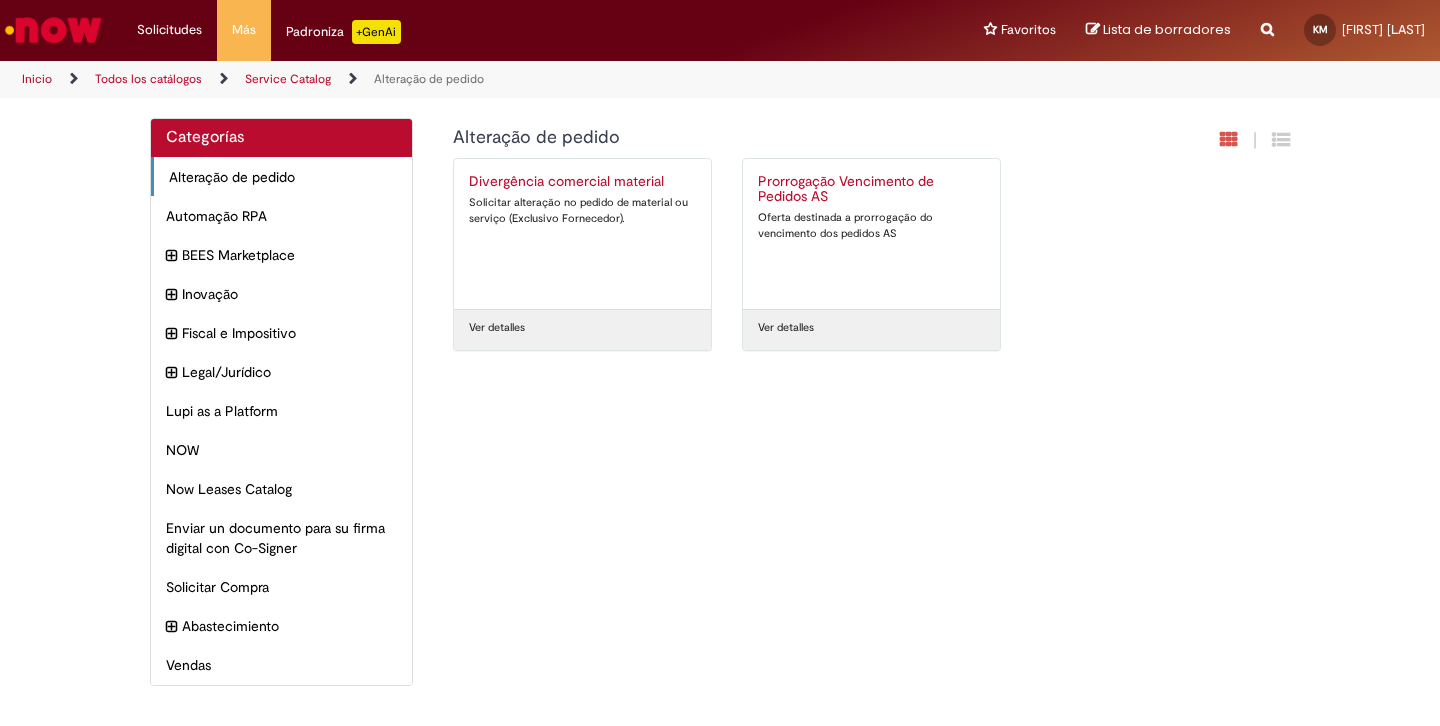 click on "Ver detalles" at bounding box center [497, 328] 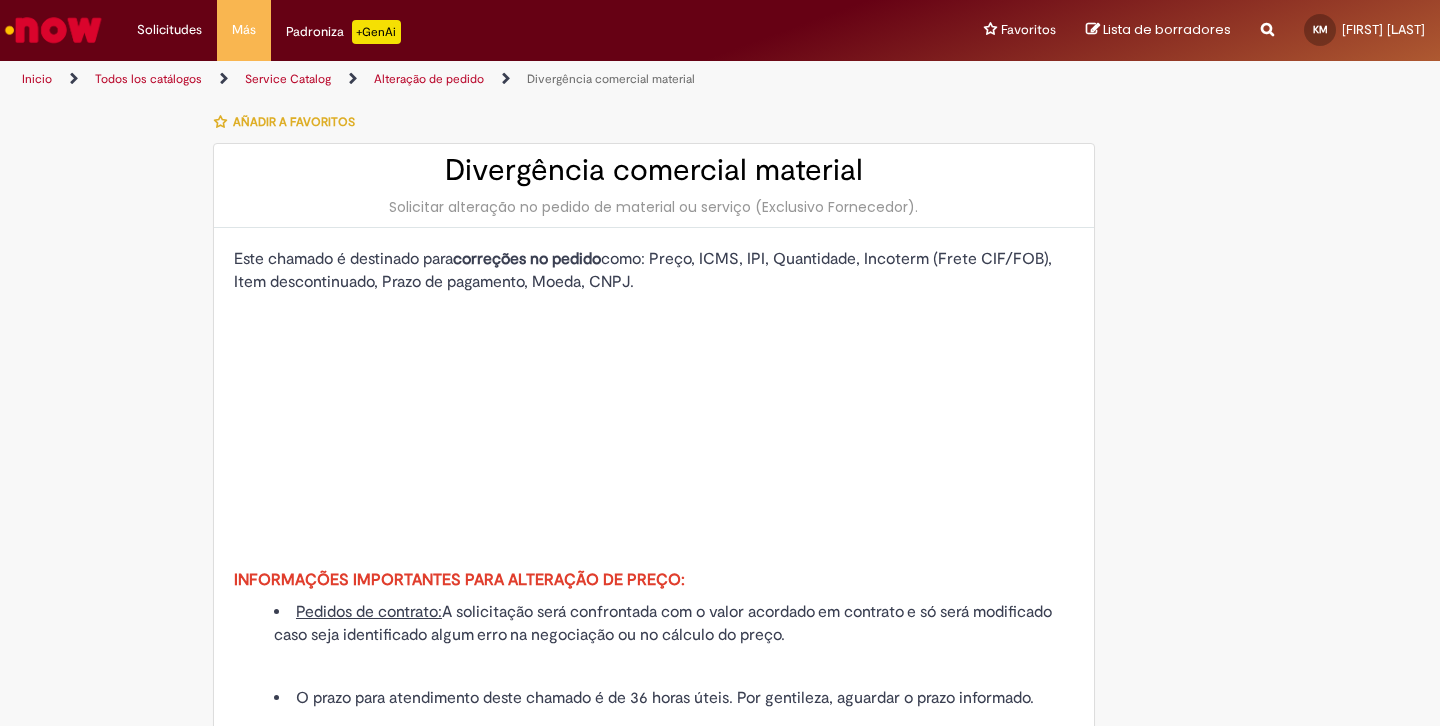 type on "**********" 